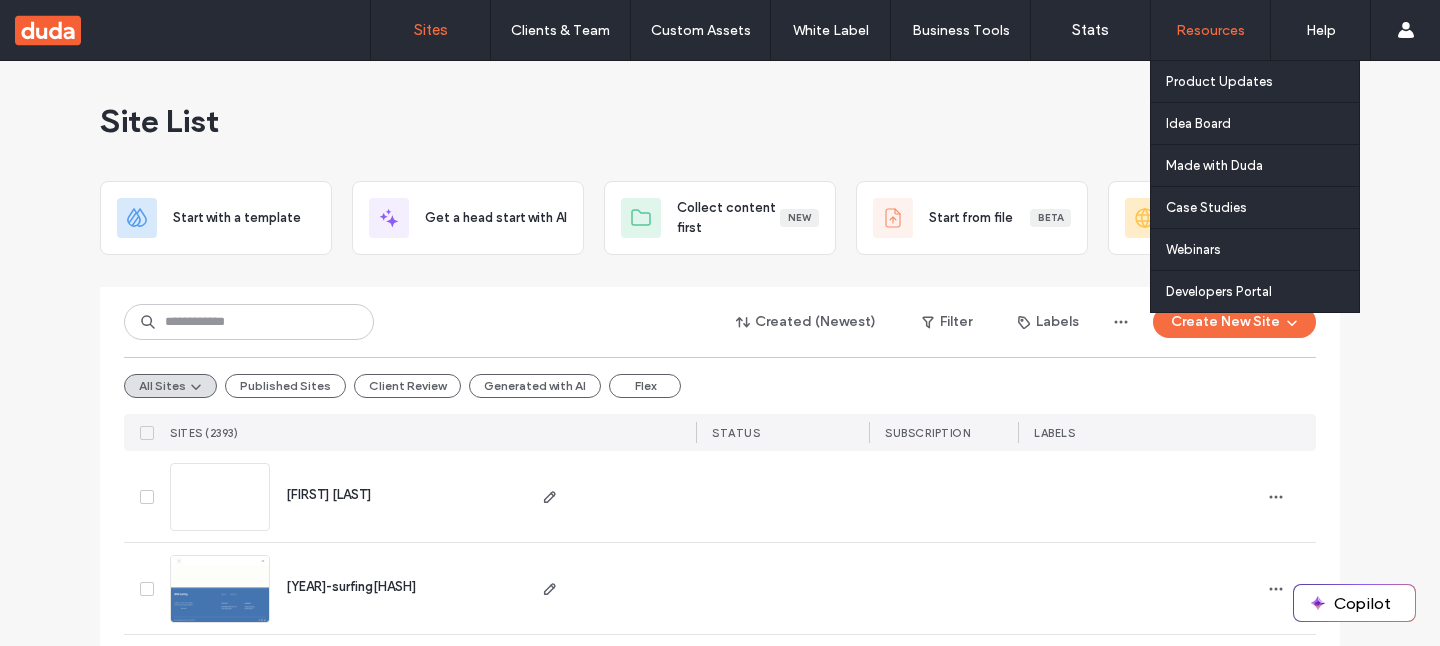 scroll, scrollTop: 0, scrollLeft: 0, axis: both 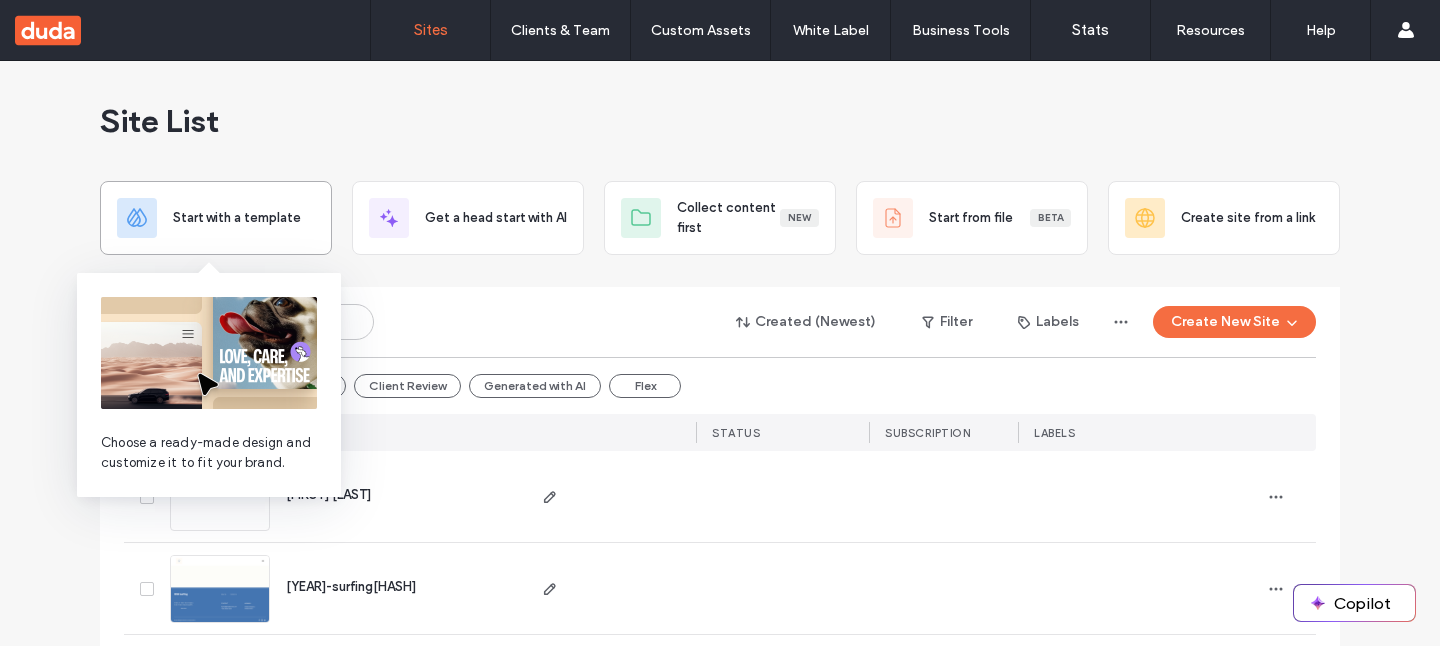 click on "Start with a template" at bounding box center (216, 218) 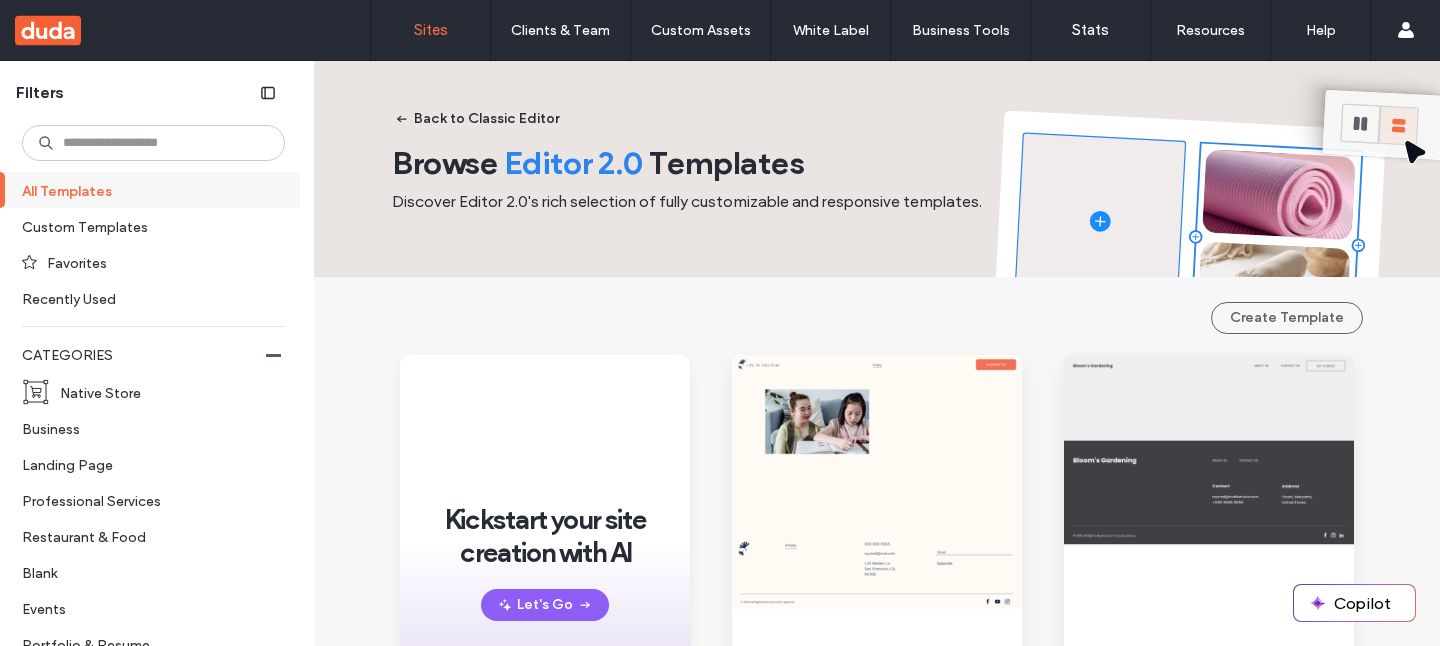 click on "Sites" at bounding box center (431, 30) 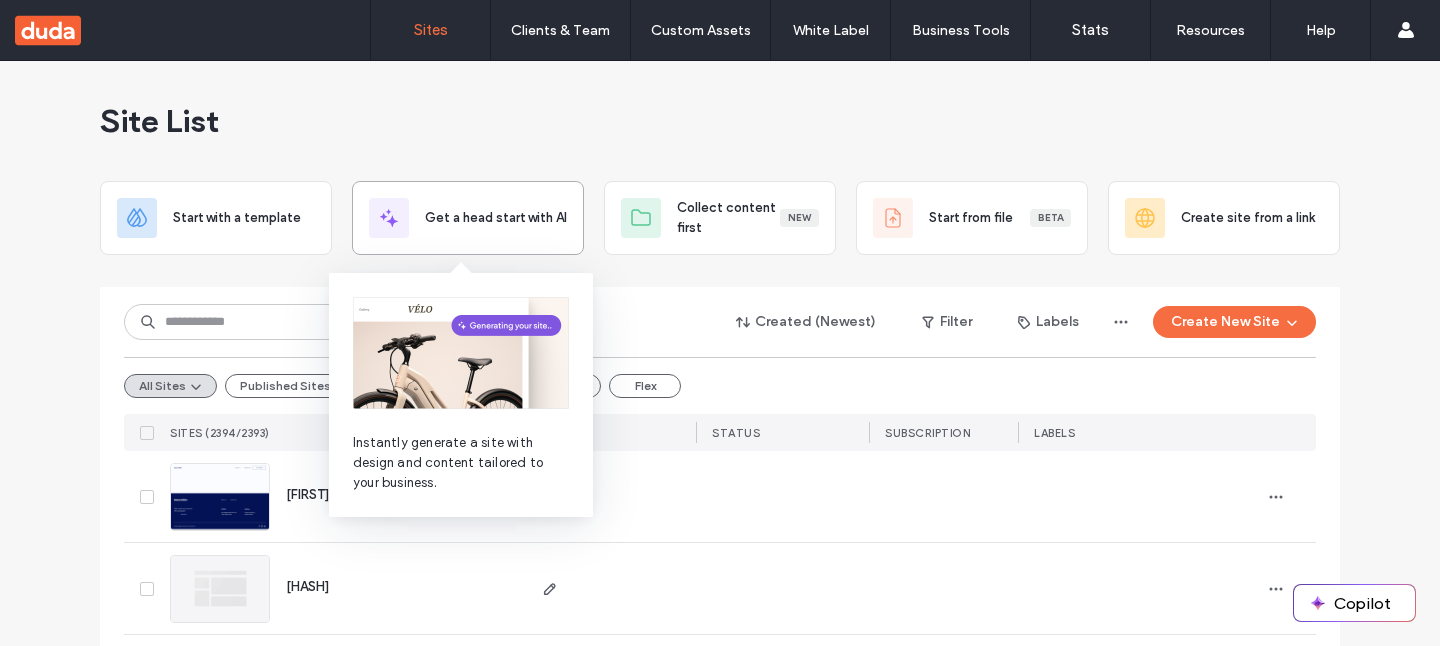 click on "Get a head start with AI" at bounding box center (468, 218) 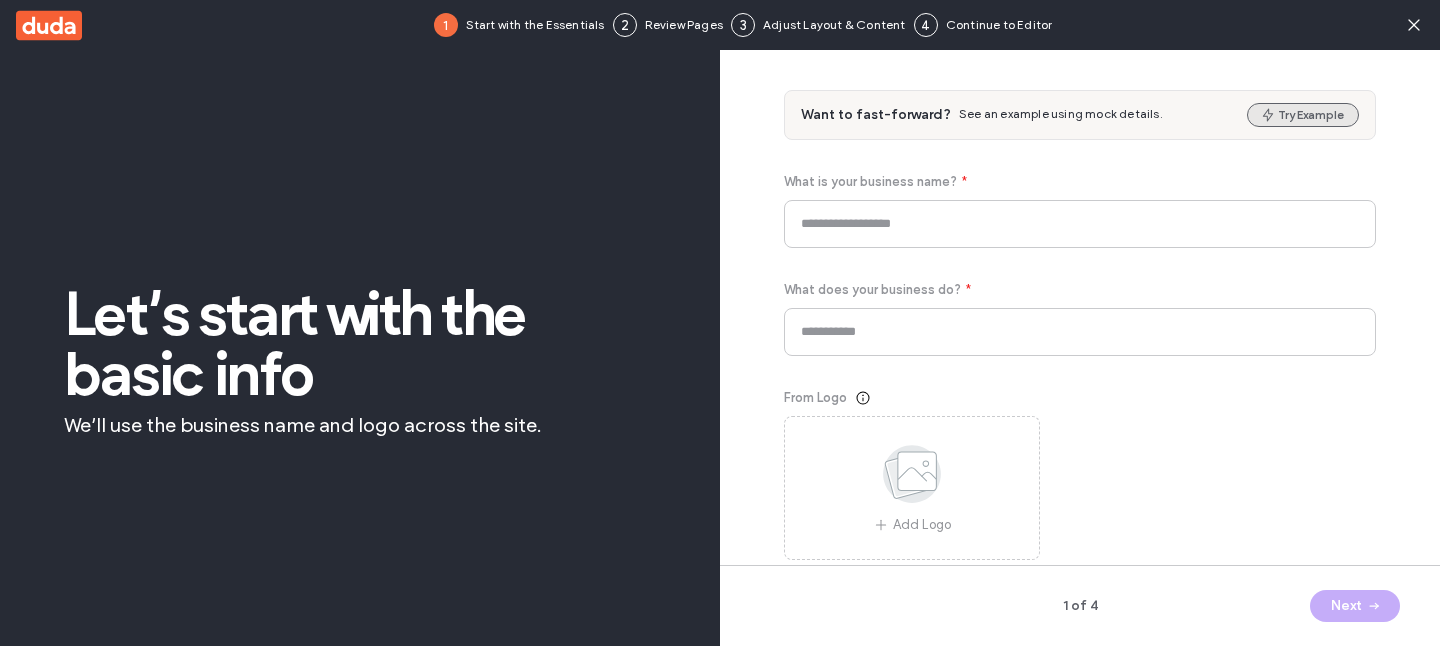 click on "Try Example" at bounding box center (1303, 115) 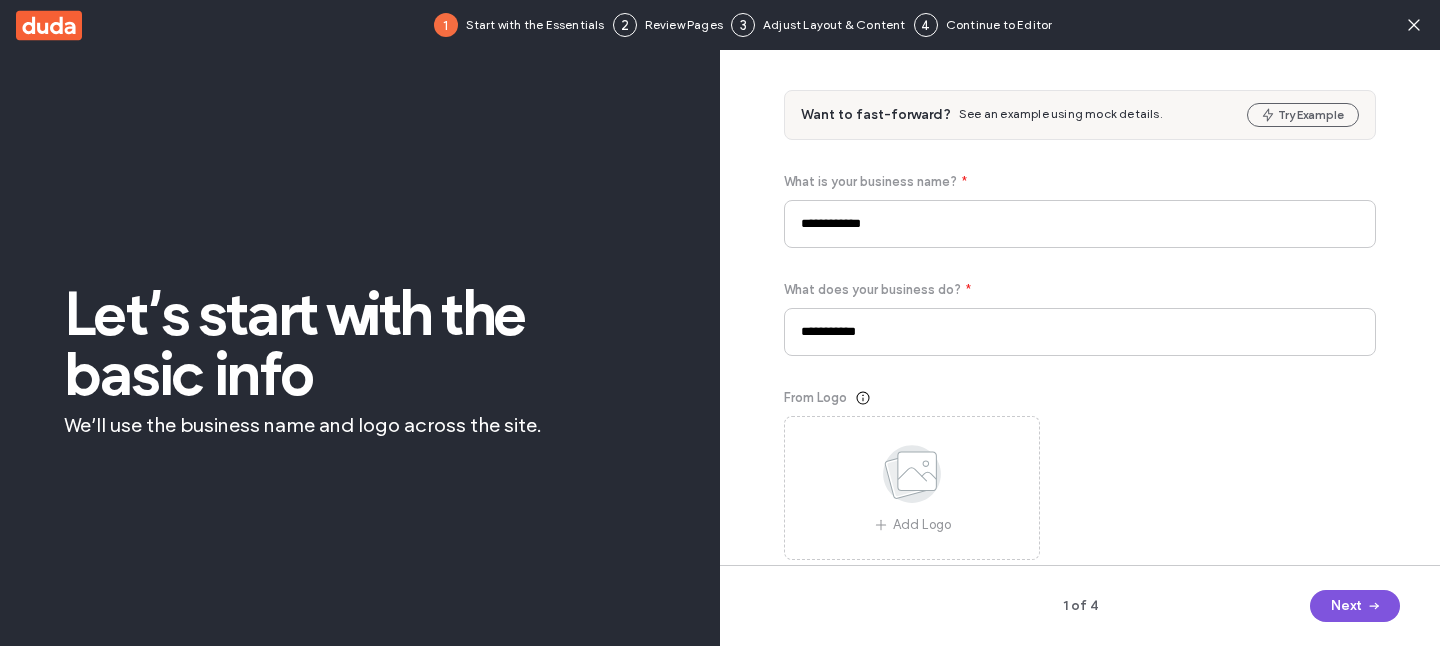 click at bounding box center [1372, 606] 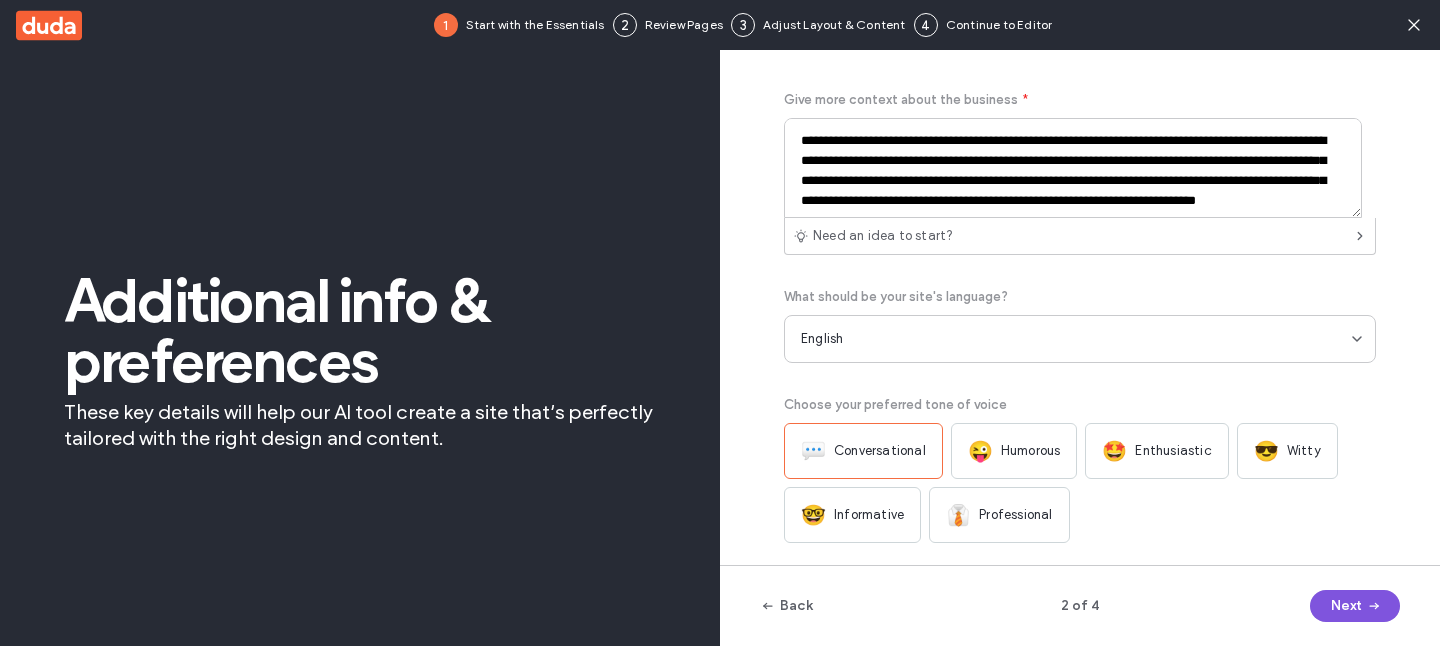 click at bounding box center [1372, 606] 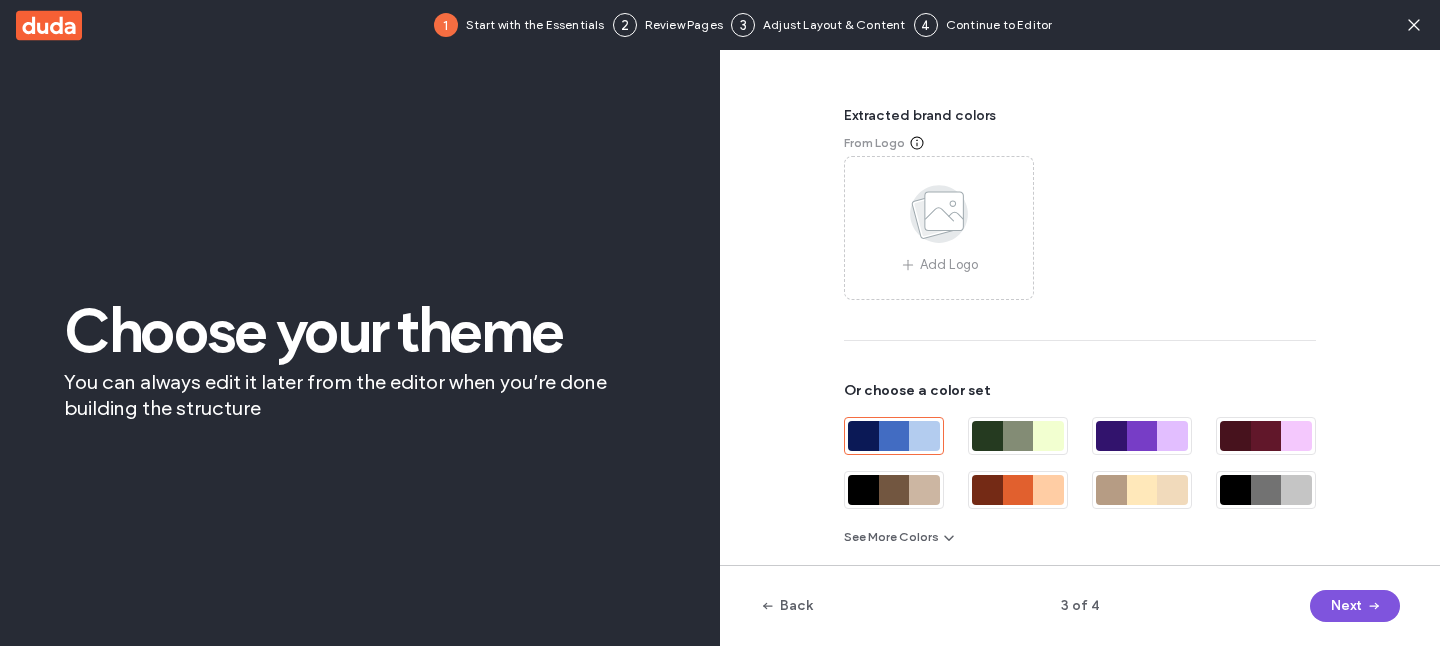 click at bounding box center (1372, 606) 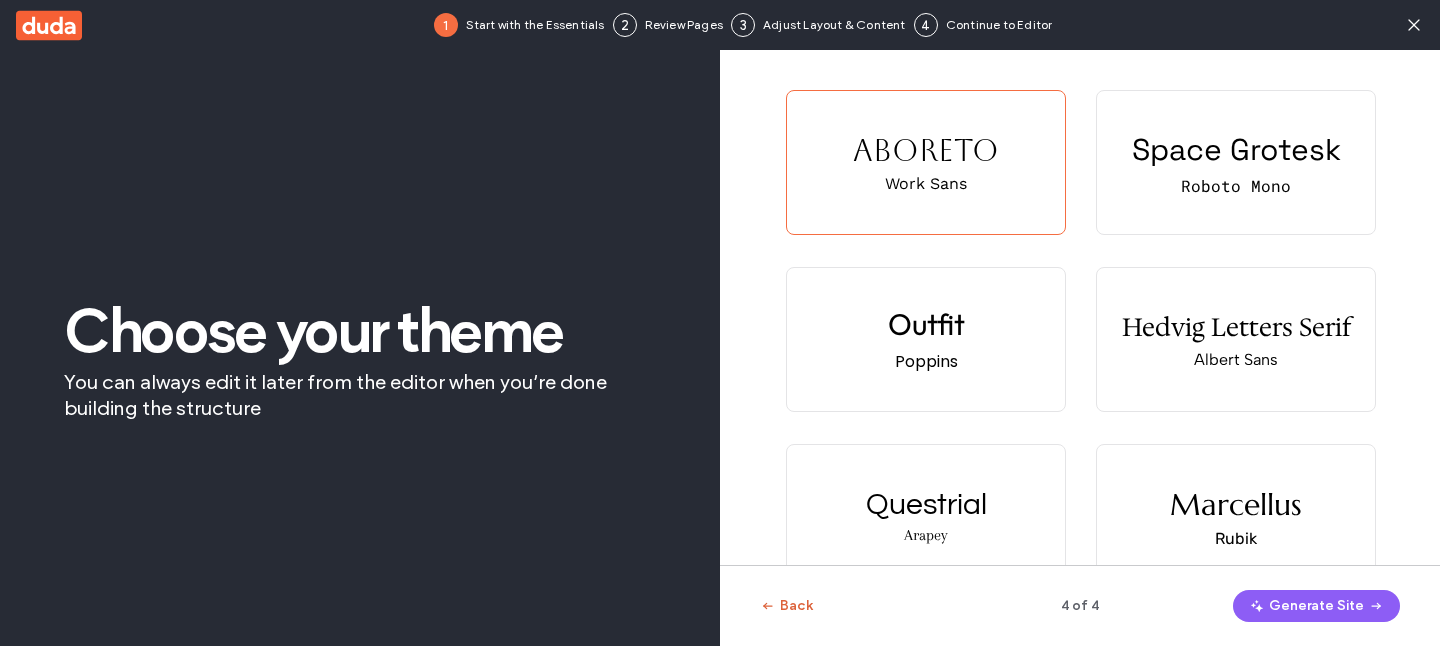 click on "Back" at bounding box center (786, 606) 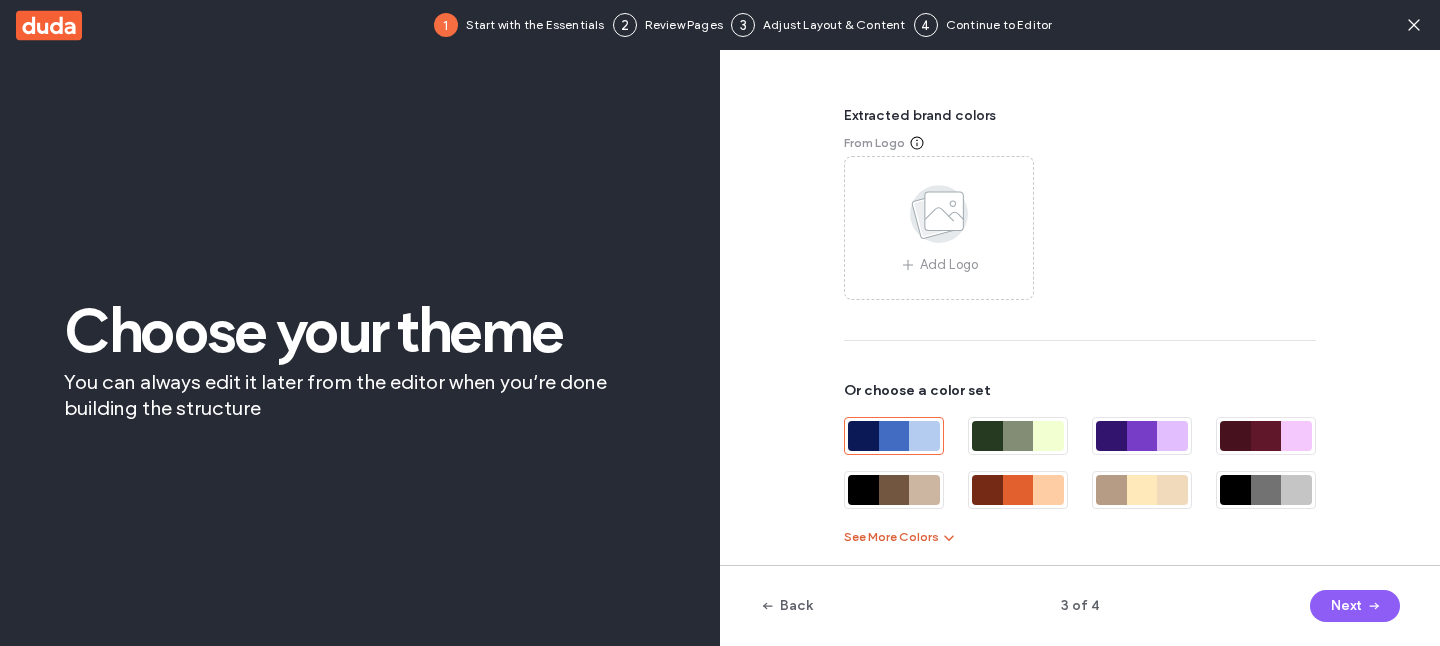 click on "See More Colors" at bounding box center (900, 537) 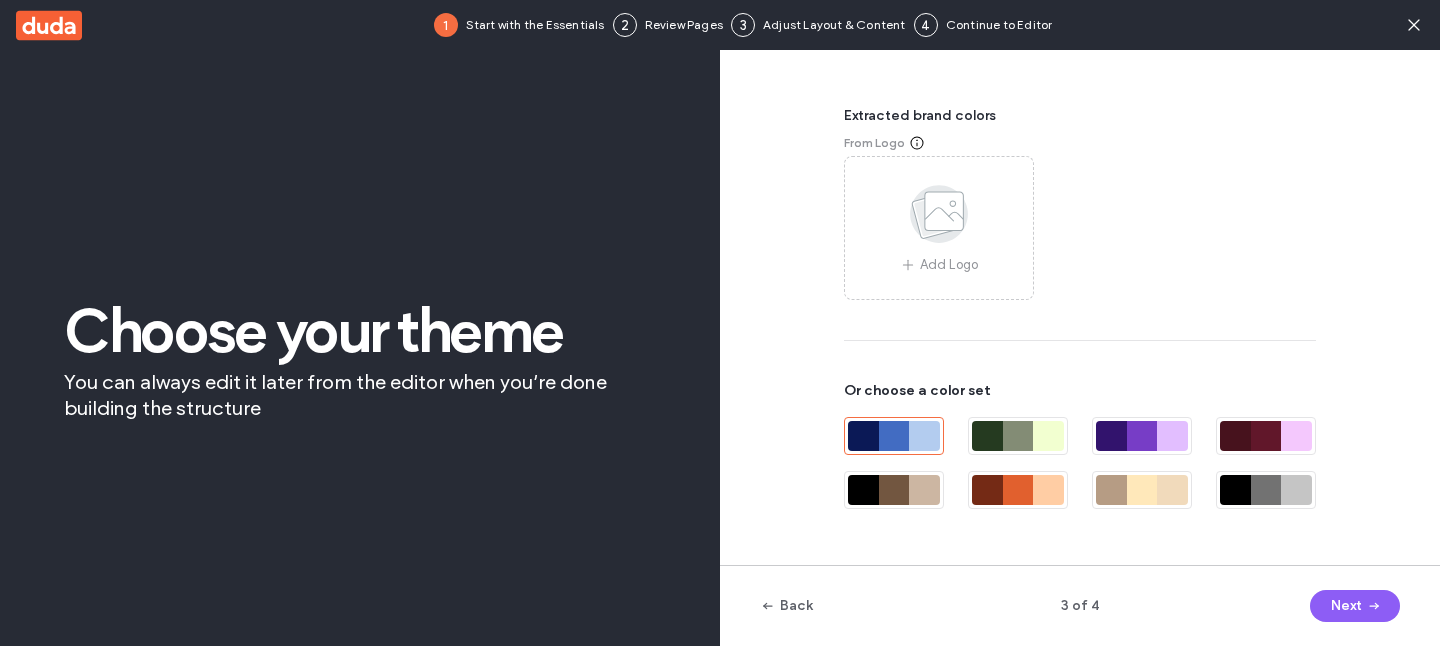 scroll, scrollTop: 196, scrollLeft: 0, axis: vertical 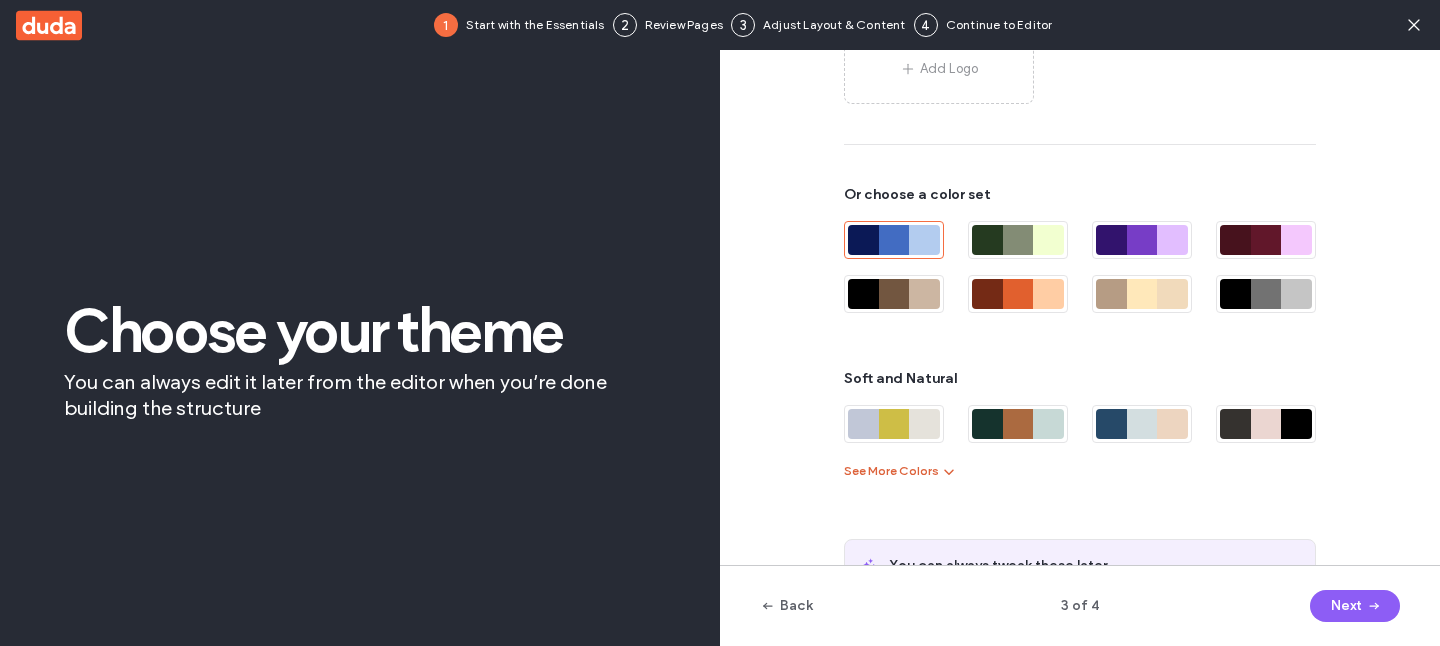 click on "See More Colors" at bounding box center (900, 471) 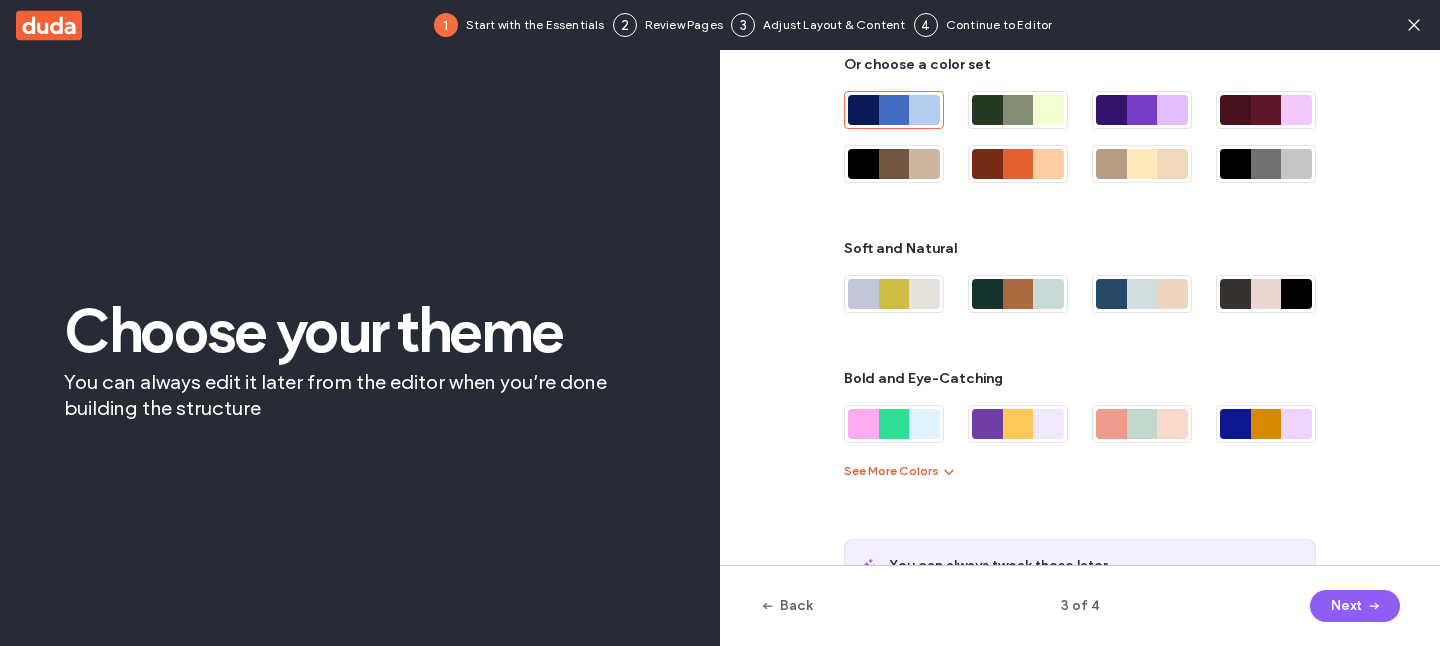 click on "See More Colors" at bounding box center (900, 471) 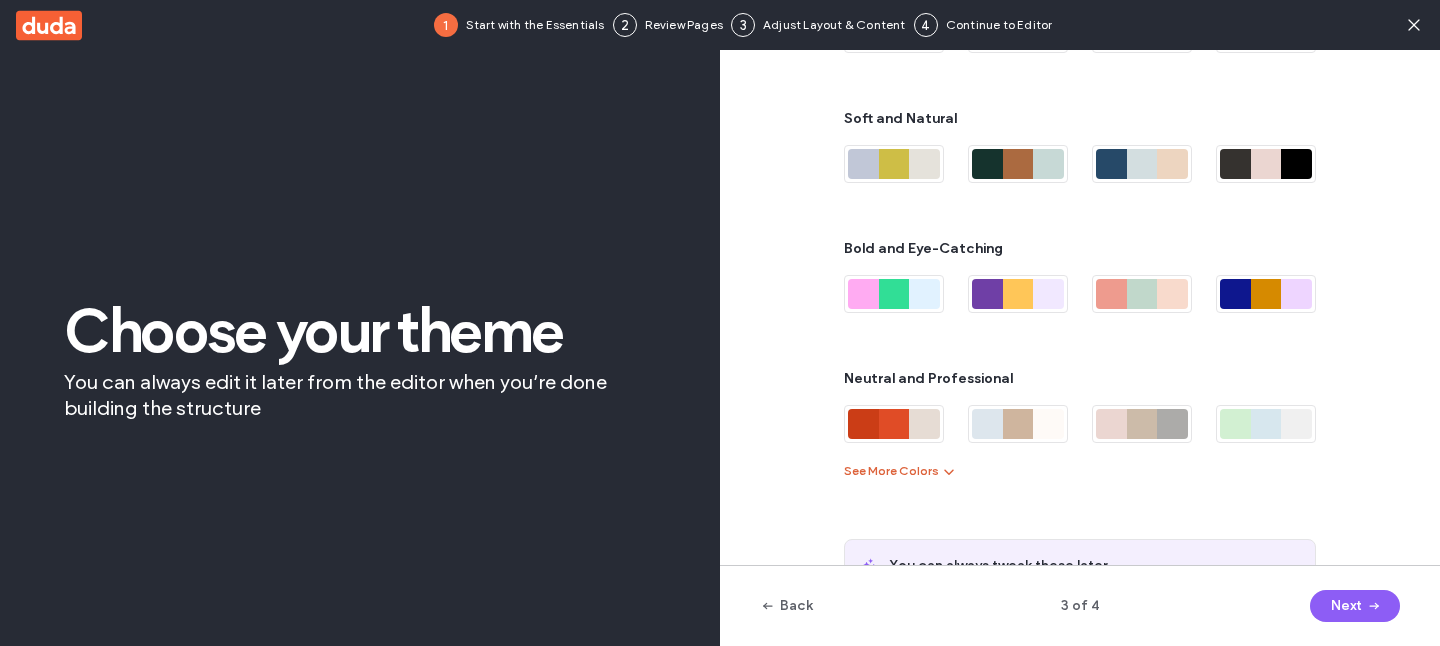 click on "See More Colors" at bounding box center (900, 471) 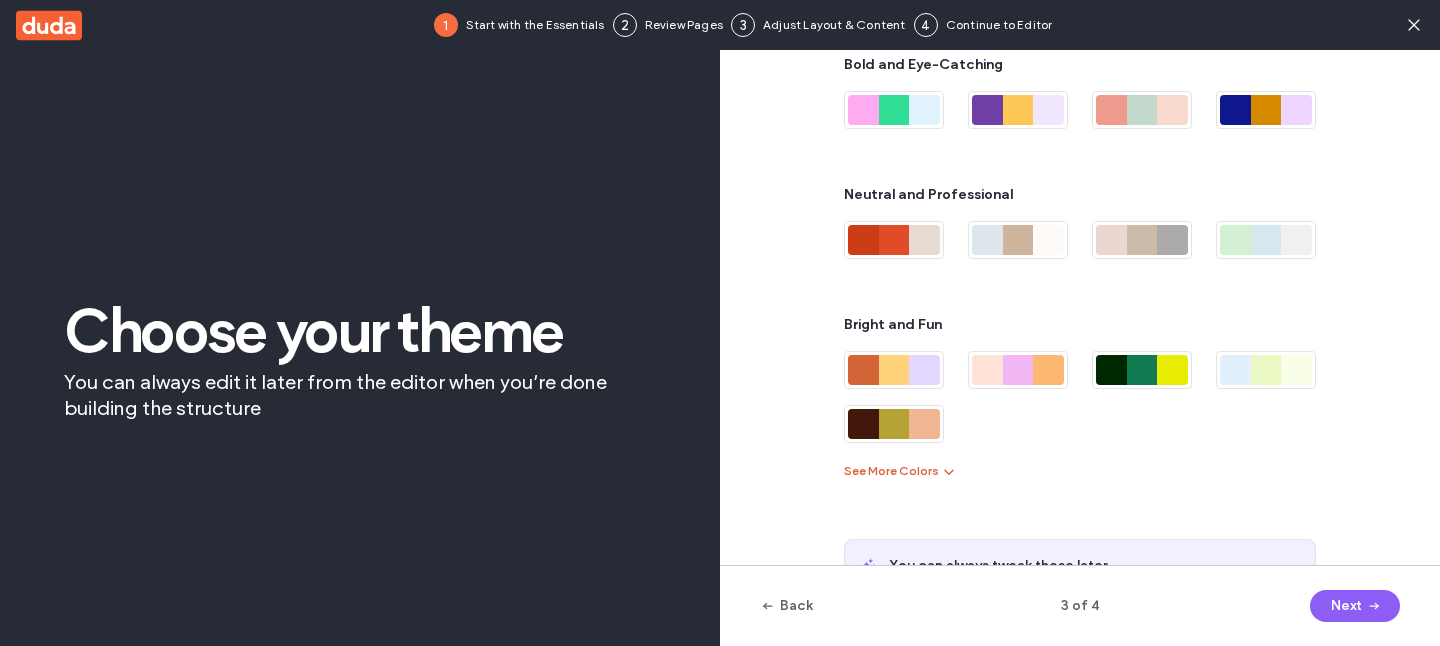 click on "See More Colors" at bounding box center [900, 471] 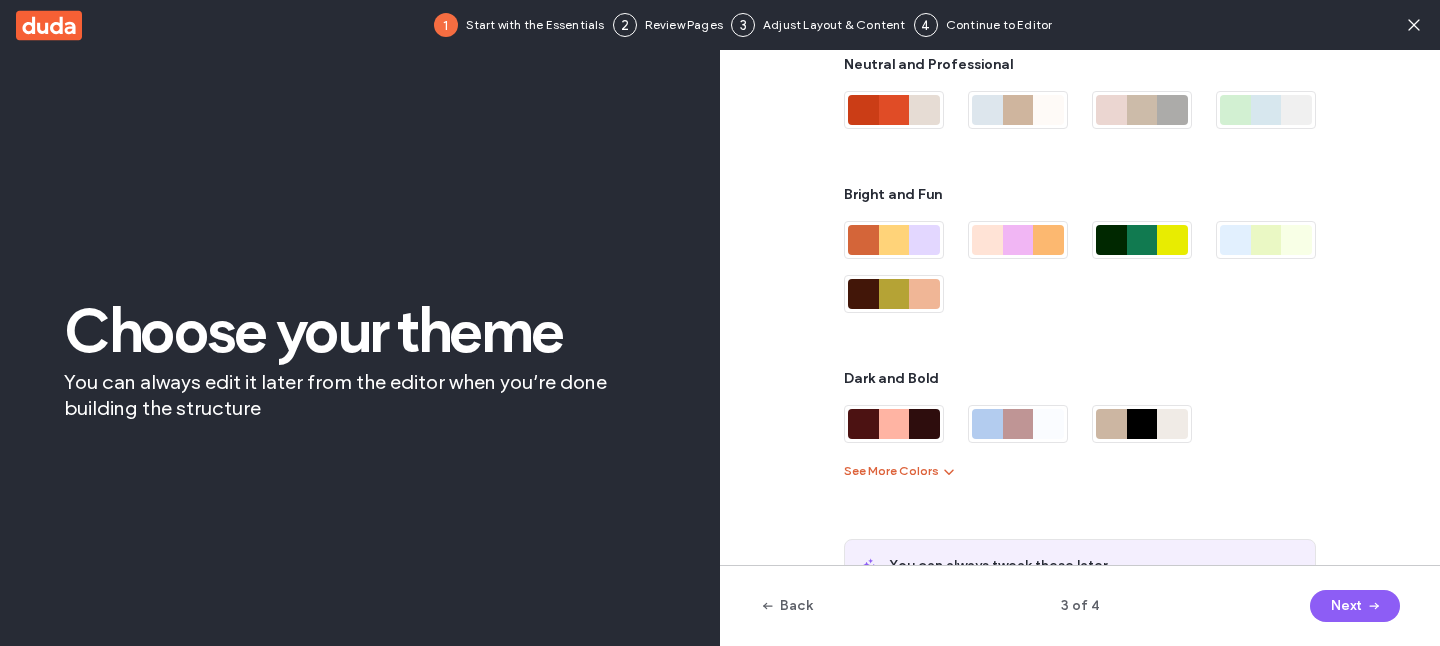 click on "See More Colors" at bounding box center [900, 471] 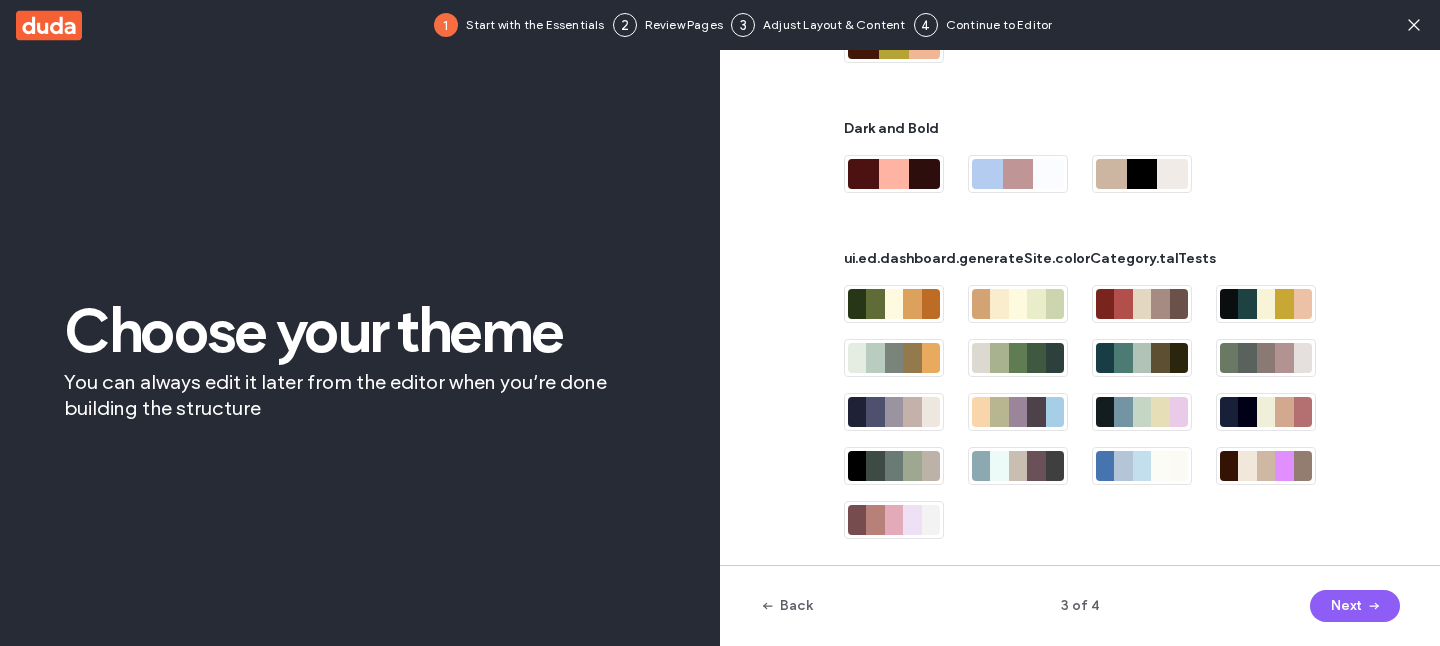 scroll, scrollTop: 1050, scrollLeft: 0, axis: vertical 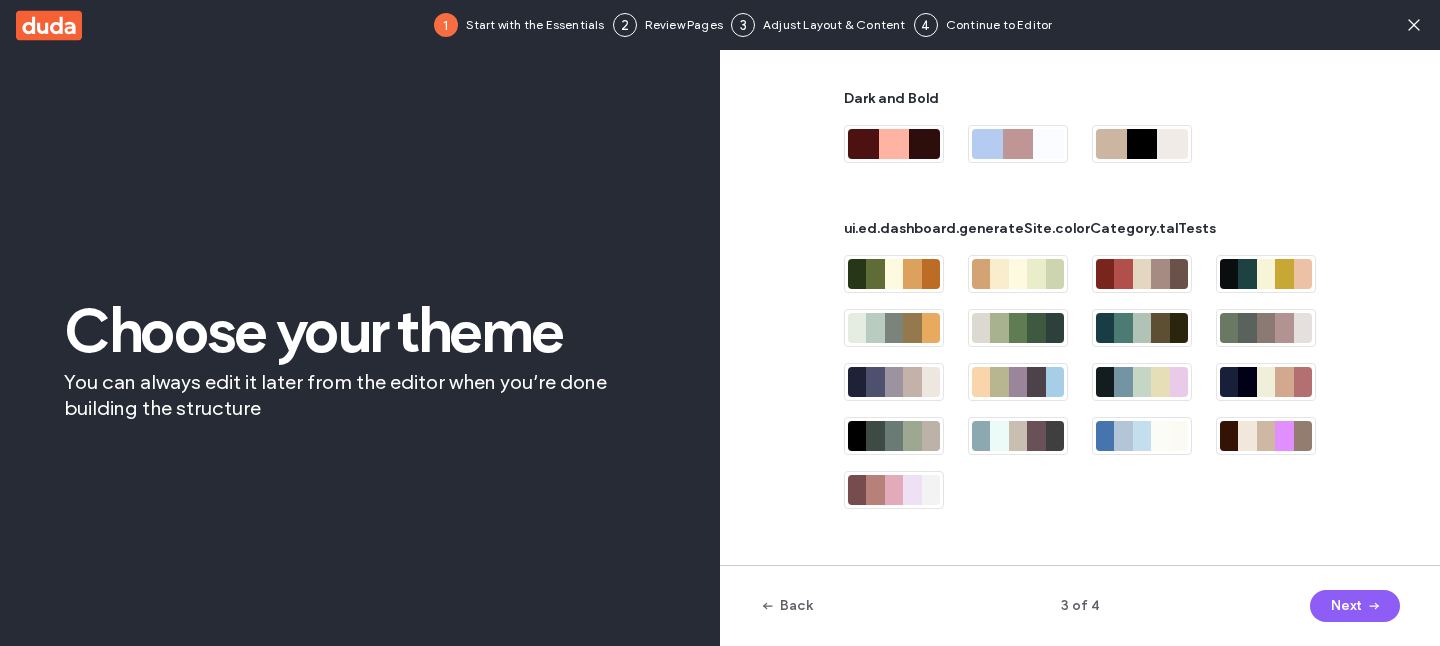 click on "ui.ed.dashboard.generateSite.colorCategory.talTests" at bounding box center [1080, 229] 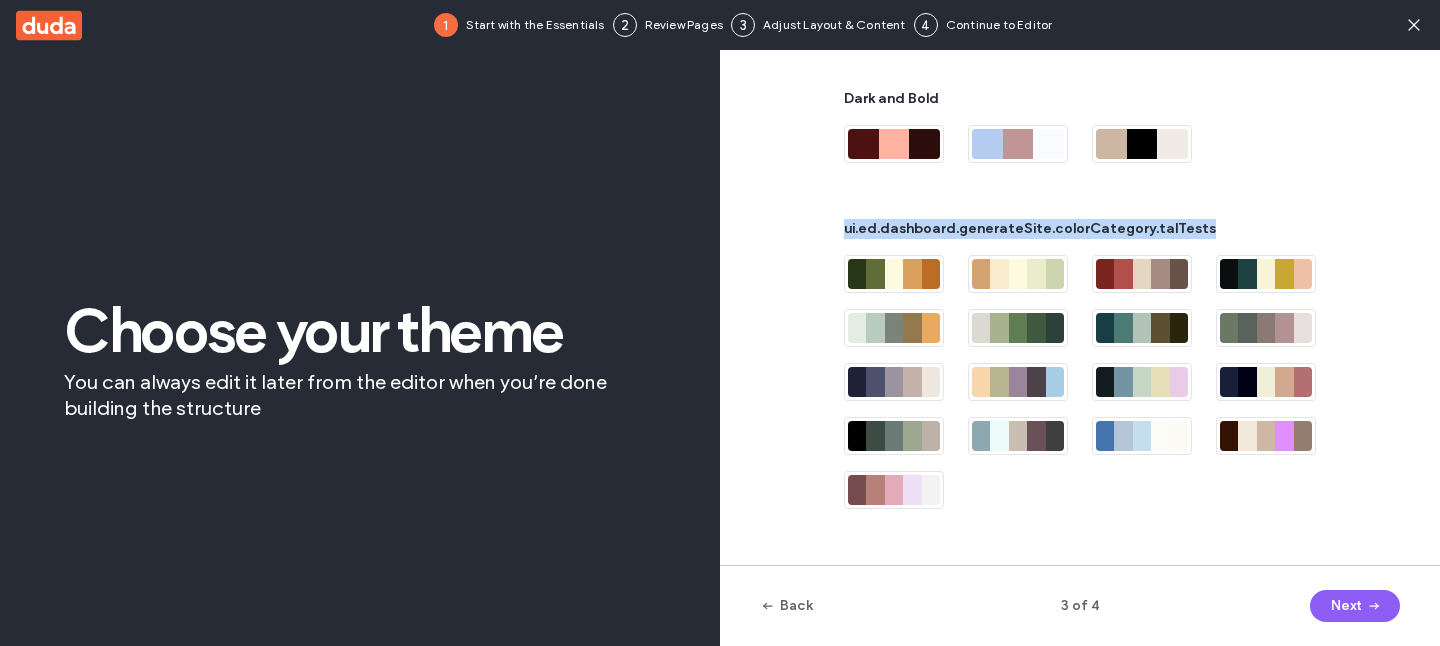 click on "ui.ed.dashboard.generateSite.colorCategory.talTests" at bounding box center [1080, 229] 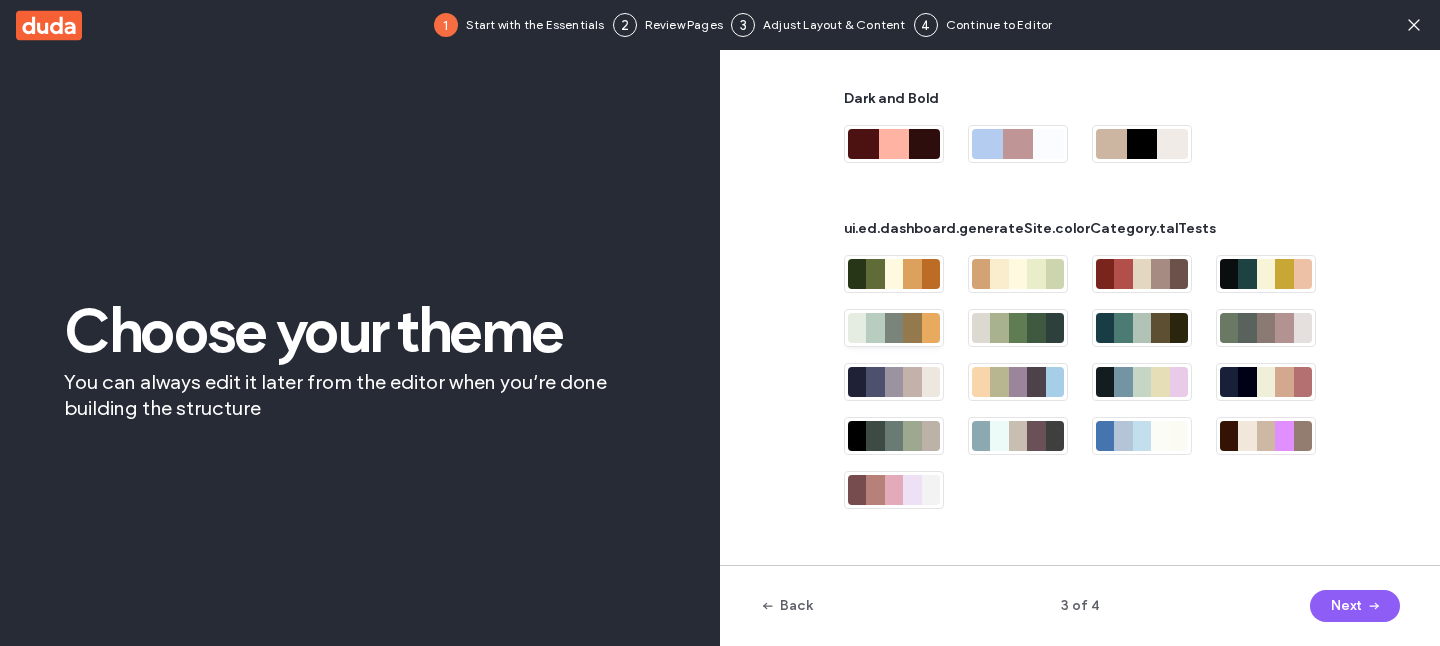 click at bounding box center [894, 328] 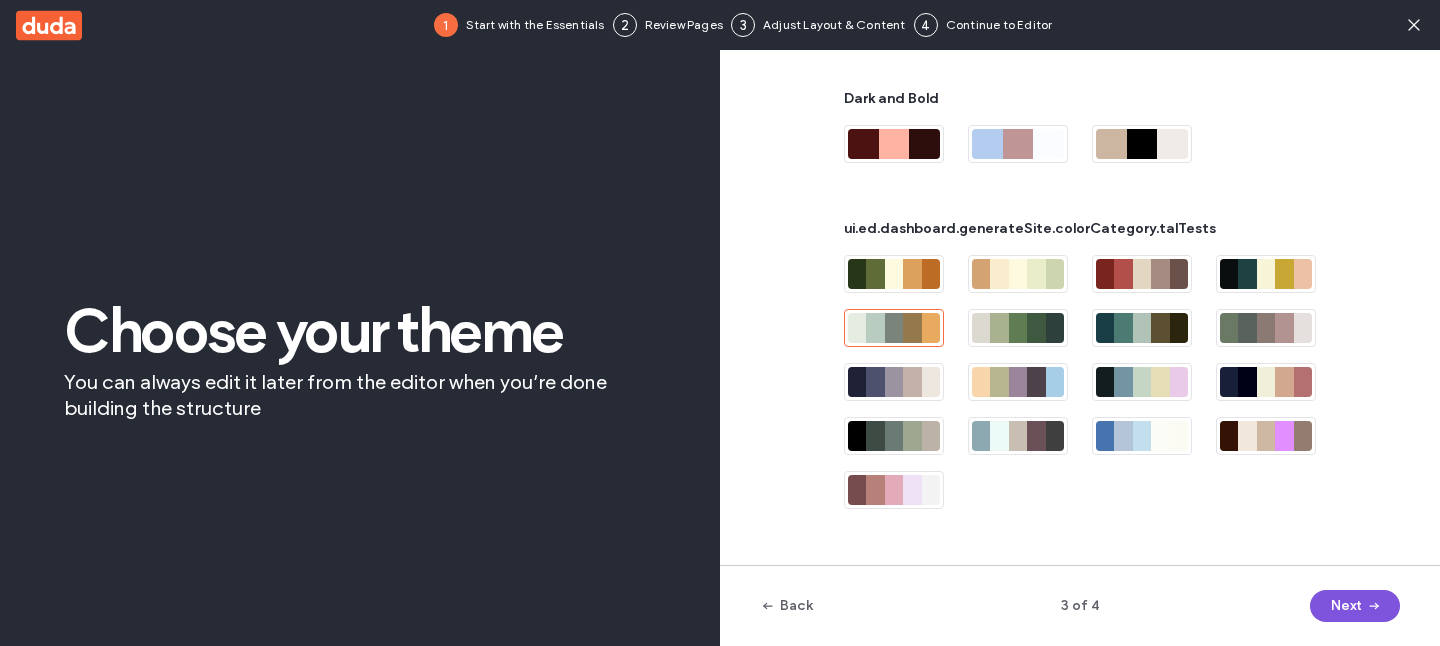 click on "Next" at bounding box center (1355, 606) 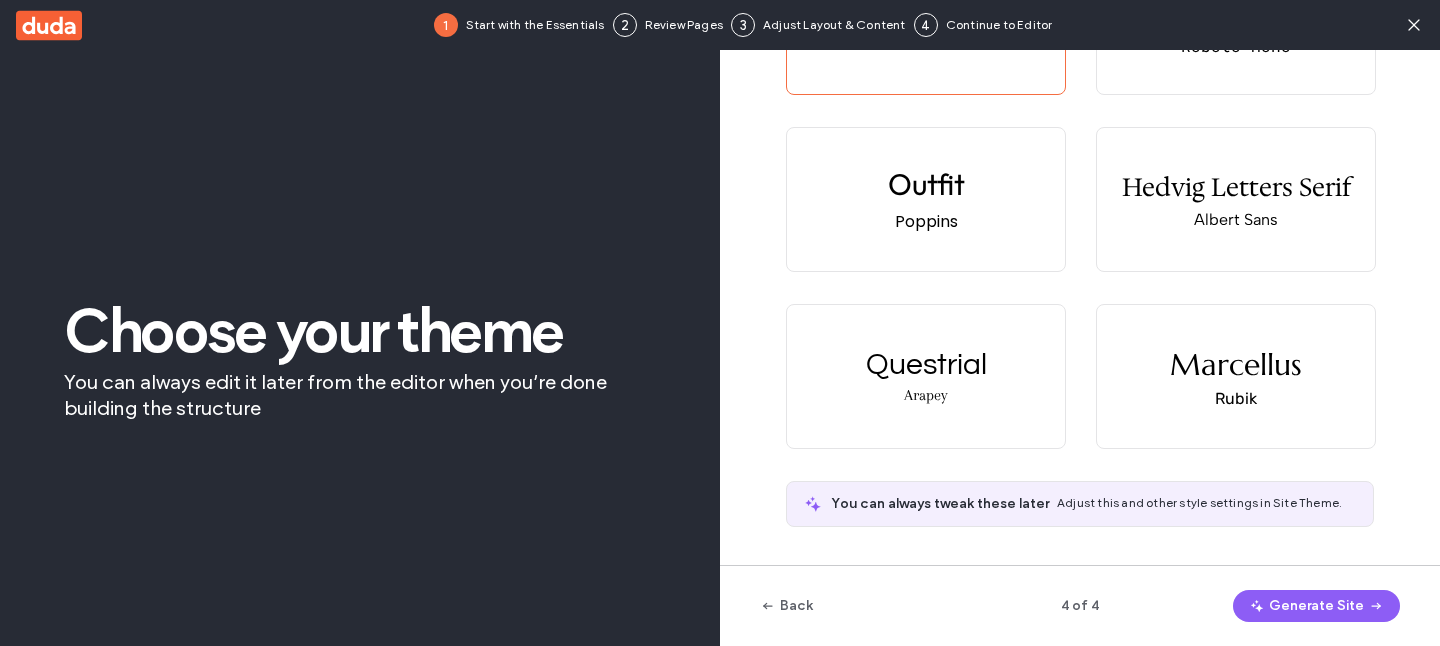 scroll, scrollTop: 0, scrollLeft: 0, axis: both 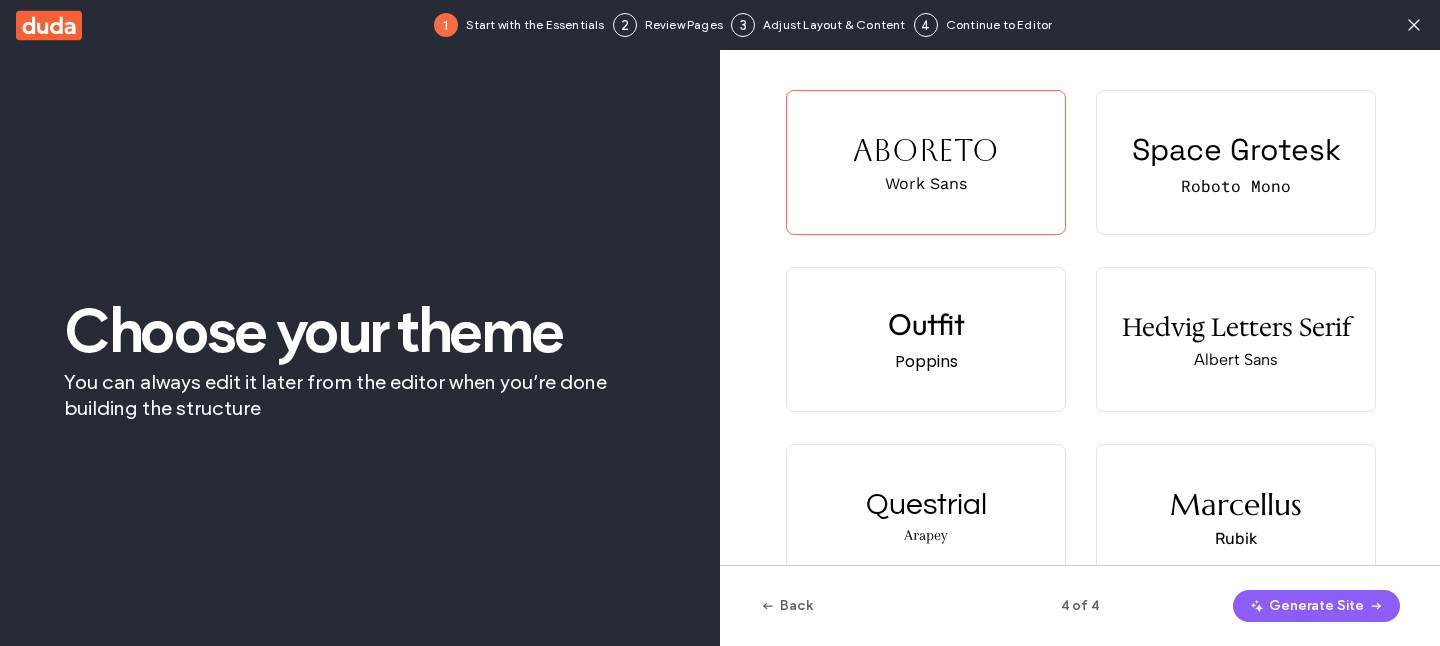 click on "Generate Site" at bounding box center [1316, 606] 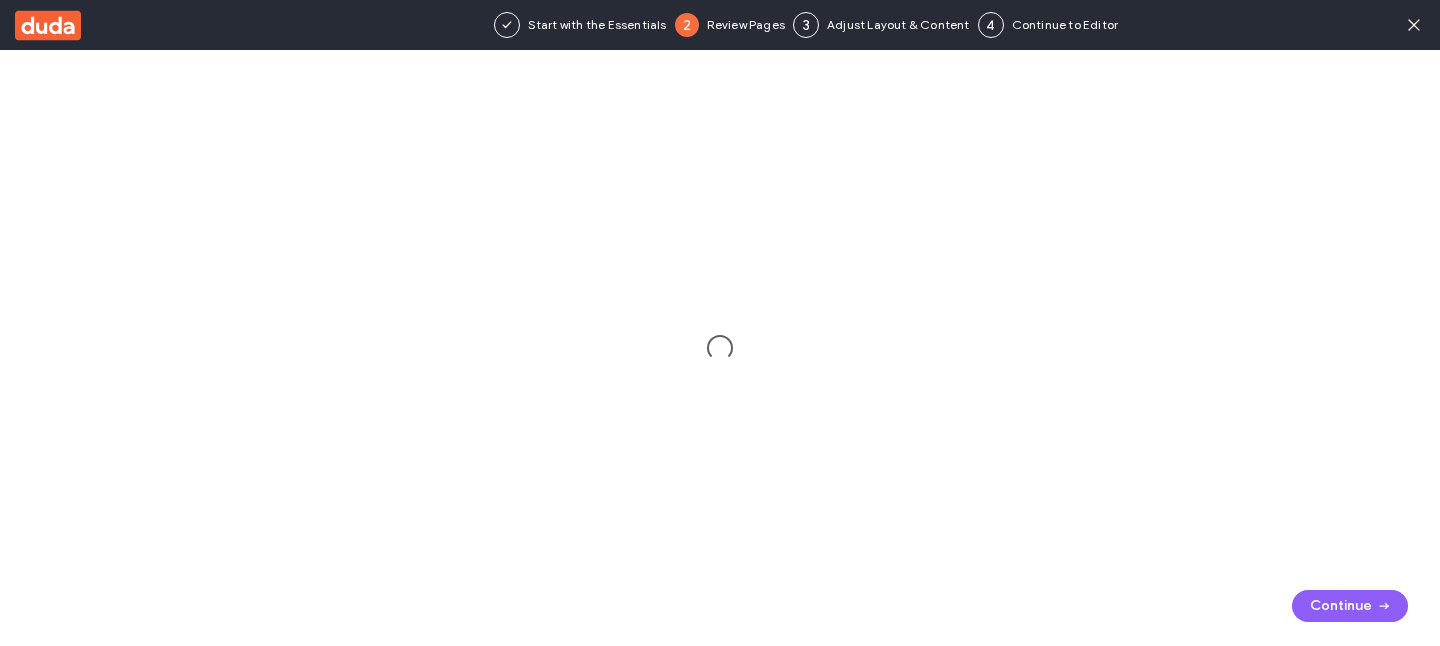 scroll, scrollTop: 0, scrollLeft: 0, axis: both 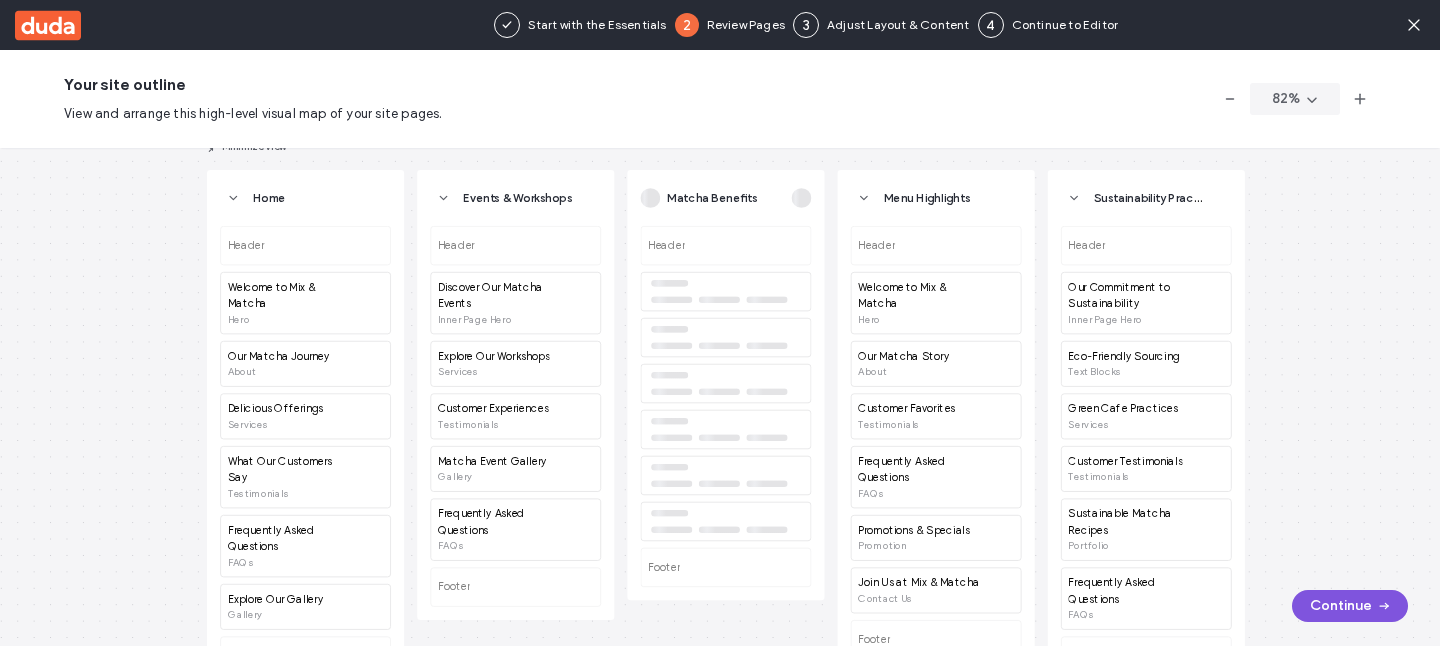 click on "Continue" at bounding box center [1350, 606] 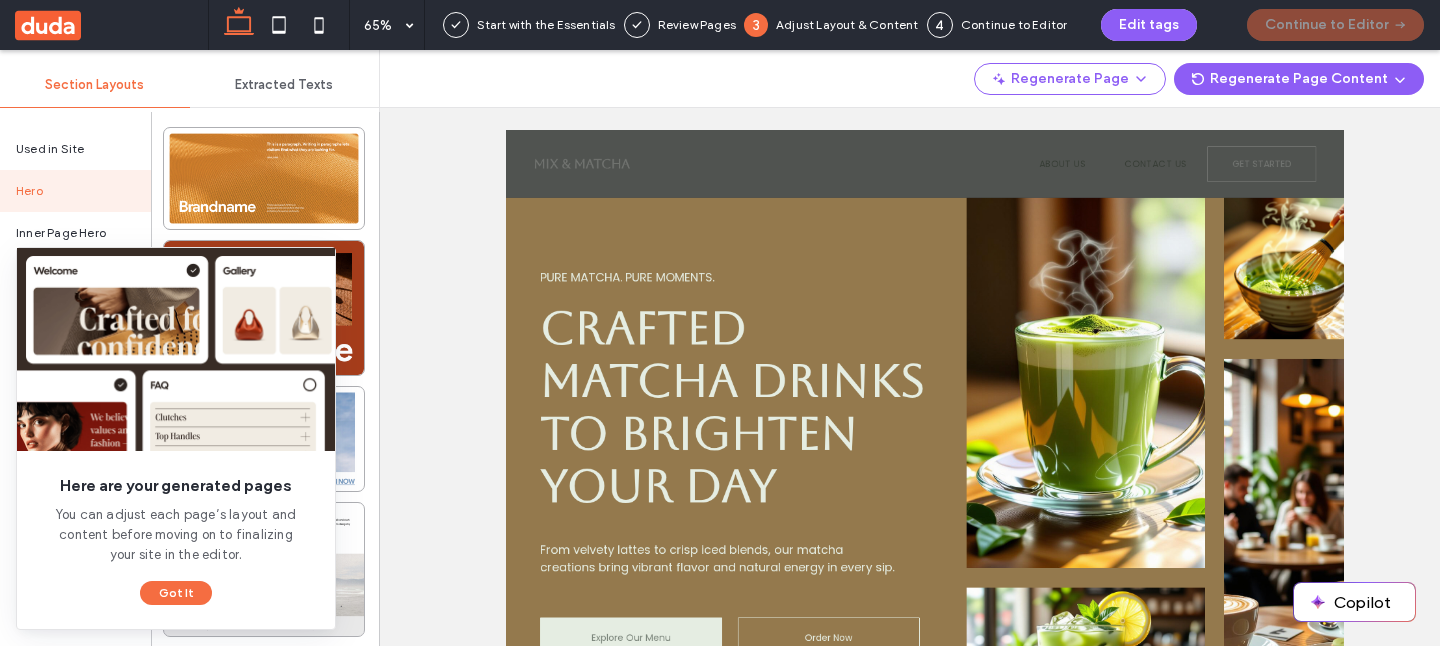 scroll, scrollTop: 0, scrollLeft: 0, axis: both 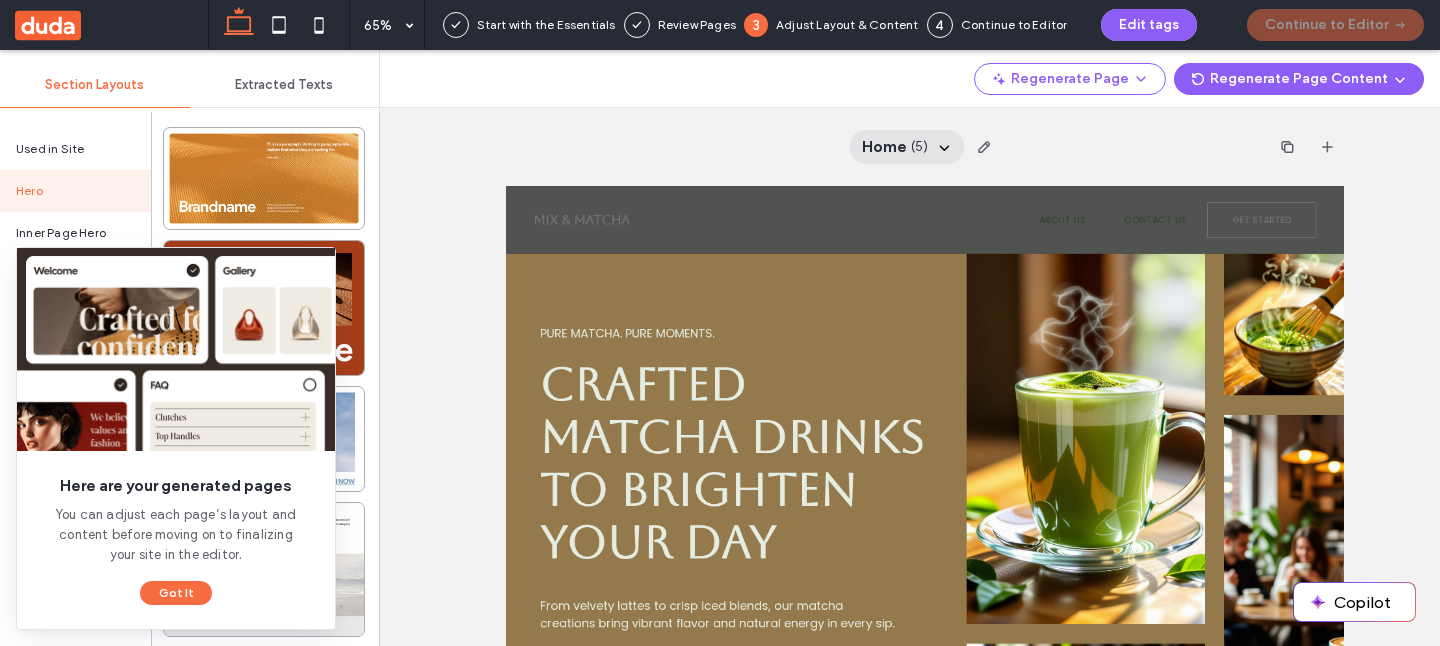 click on "Home" at bounding box center (883, 147) 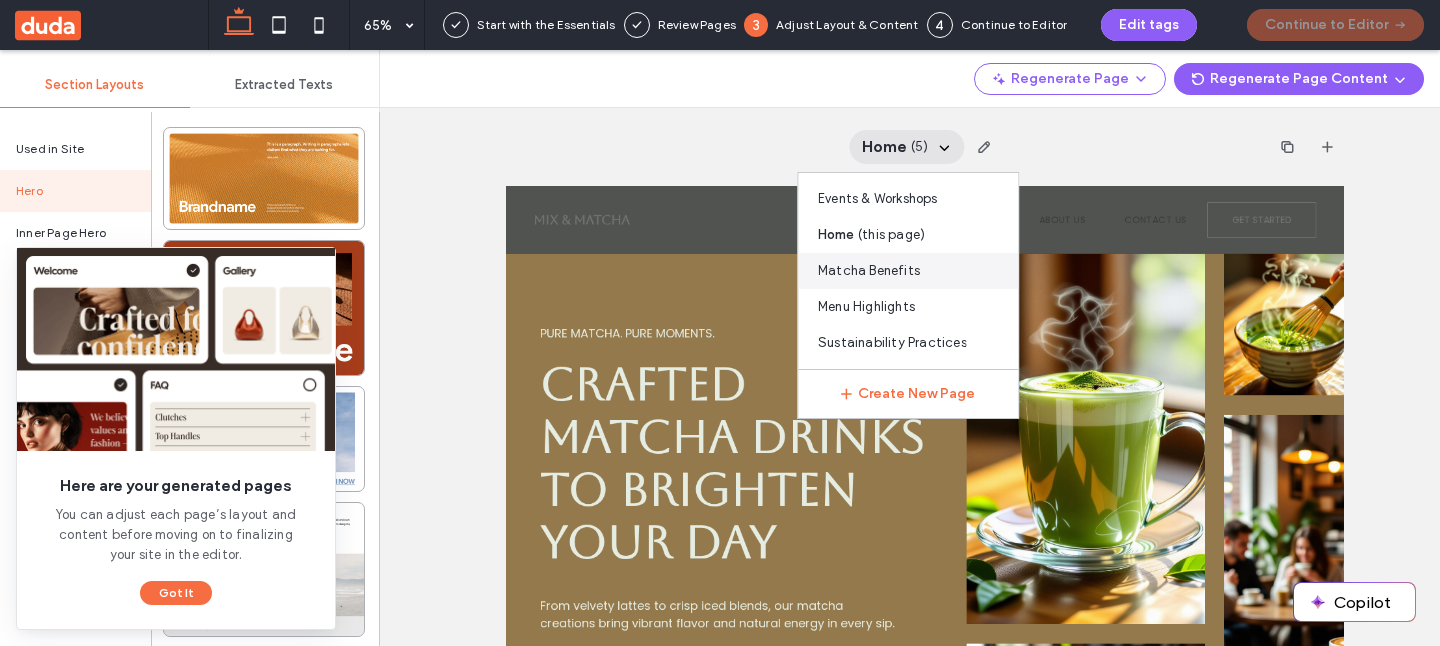 click on "Matcha Benefits" at bounding box center [869, 271] 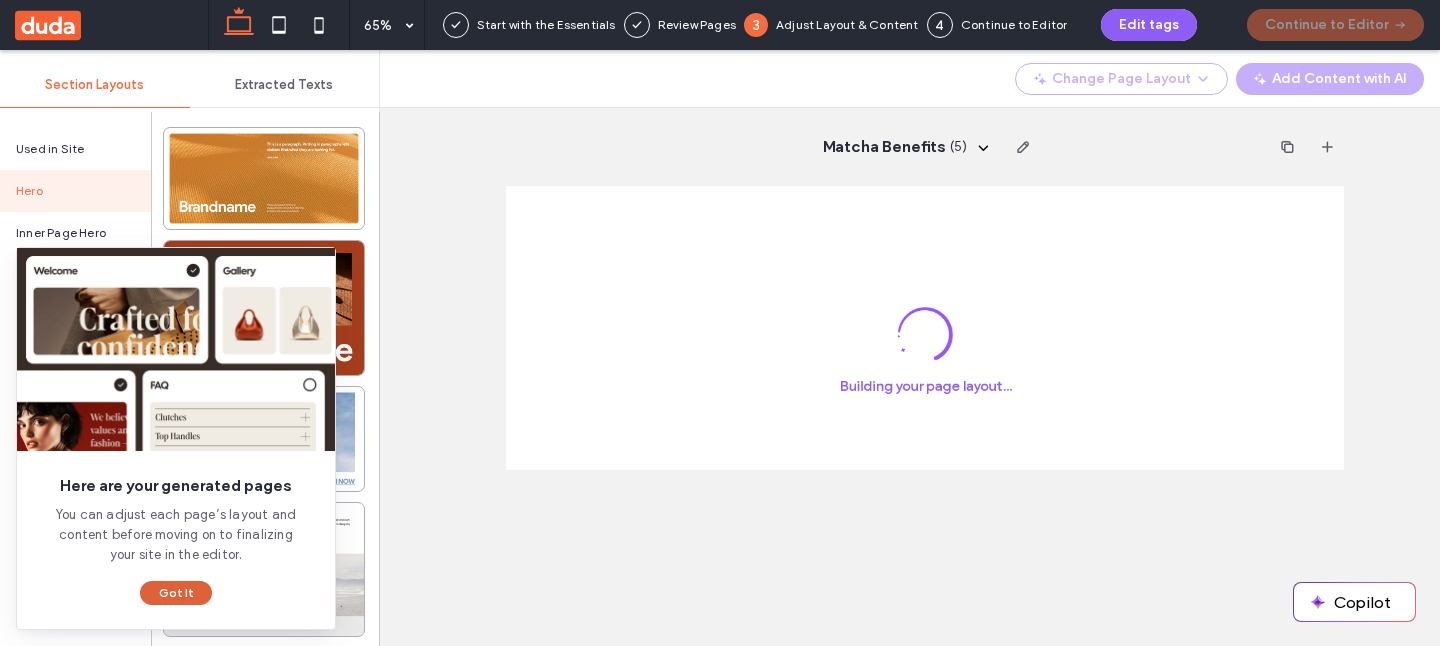click on "Got It" at bounding box center [176, 593] 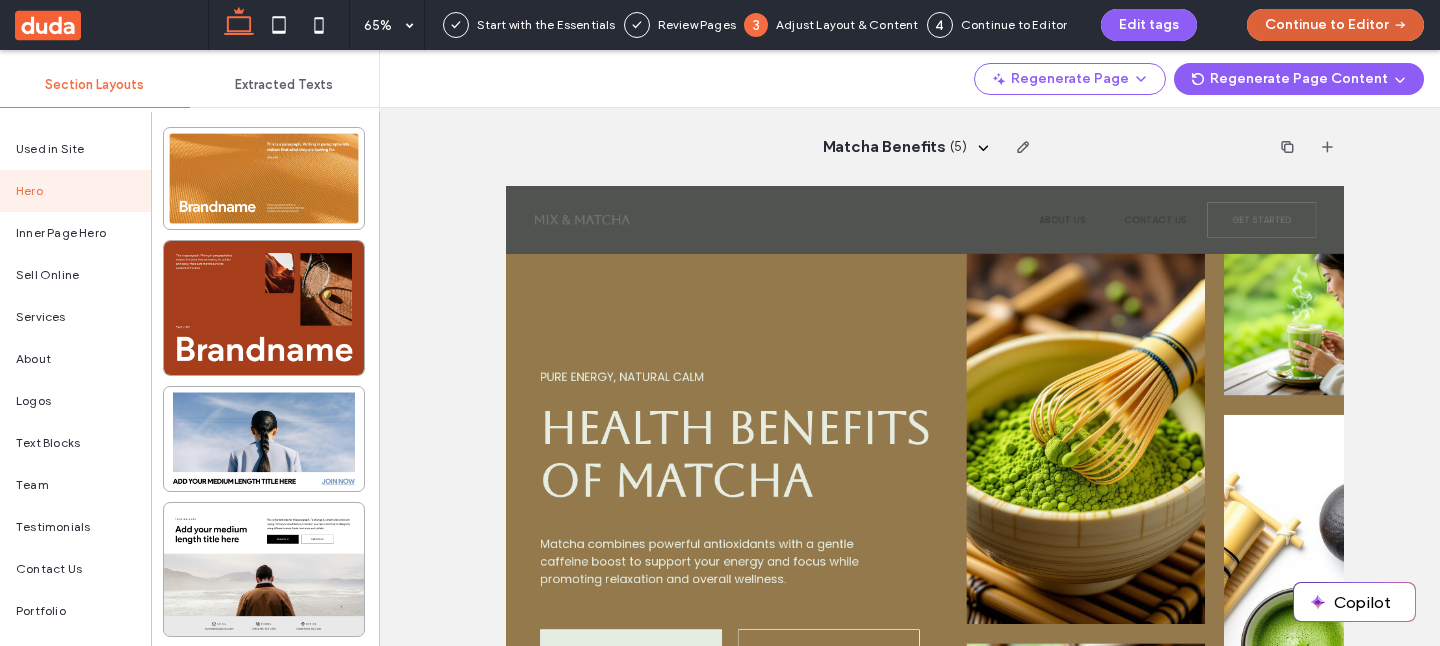 click on "Continue to Editor" at bounding box center (1335, 25) 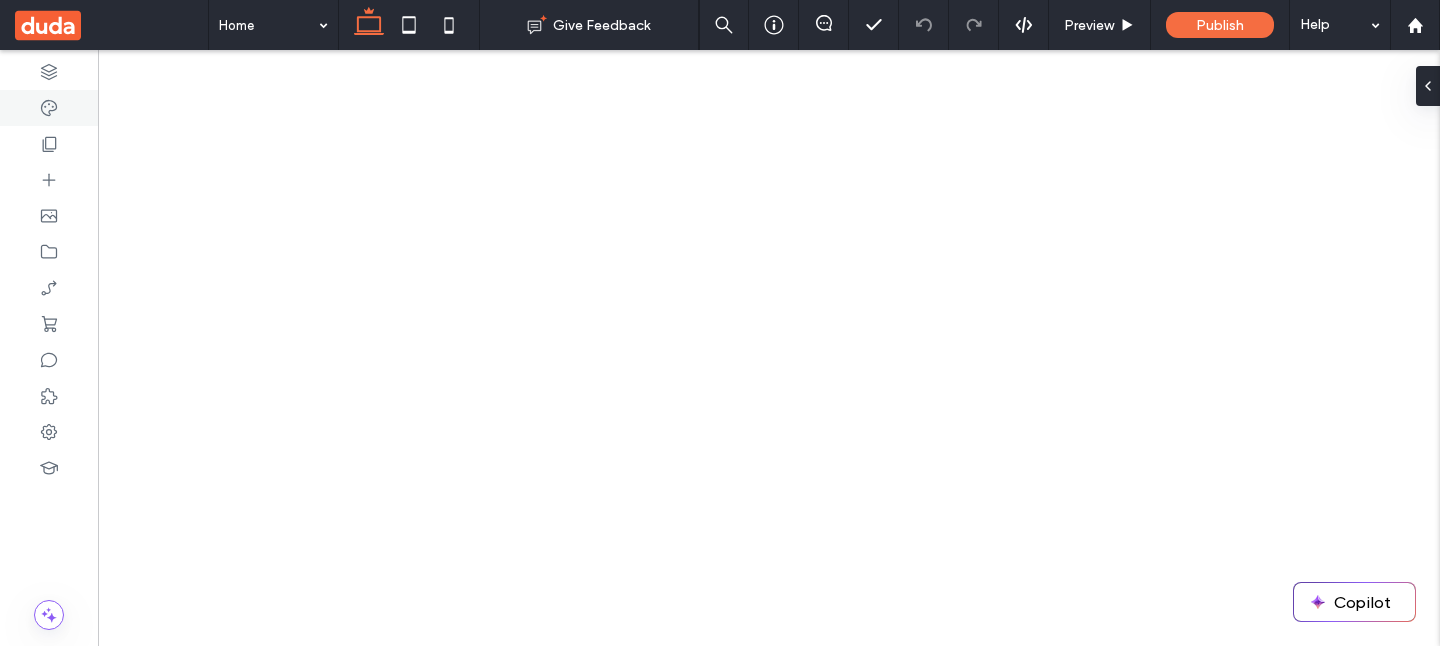 scroll, scrollTop: 0, scrollLeft: 0, axis: both 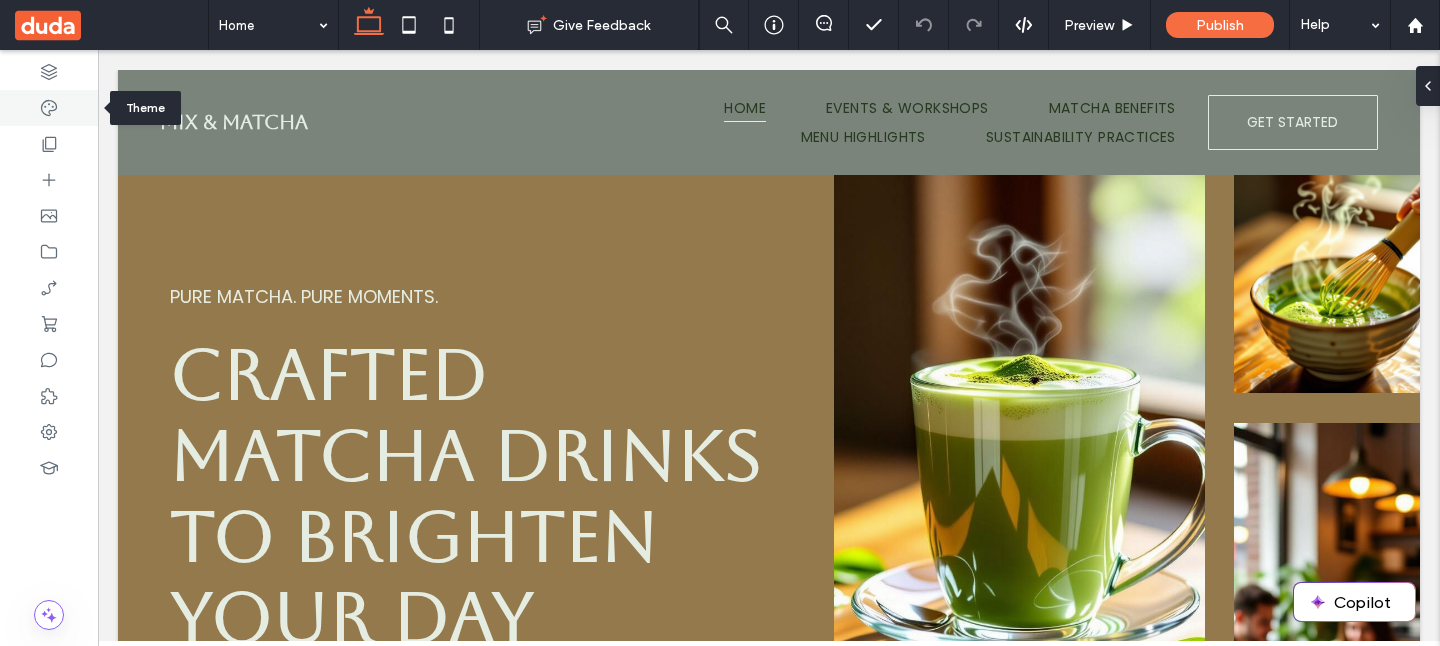 click 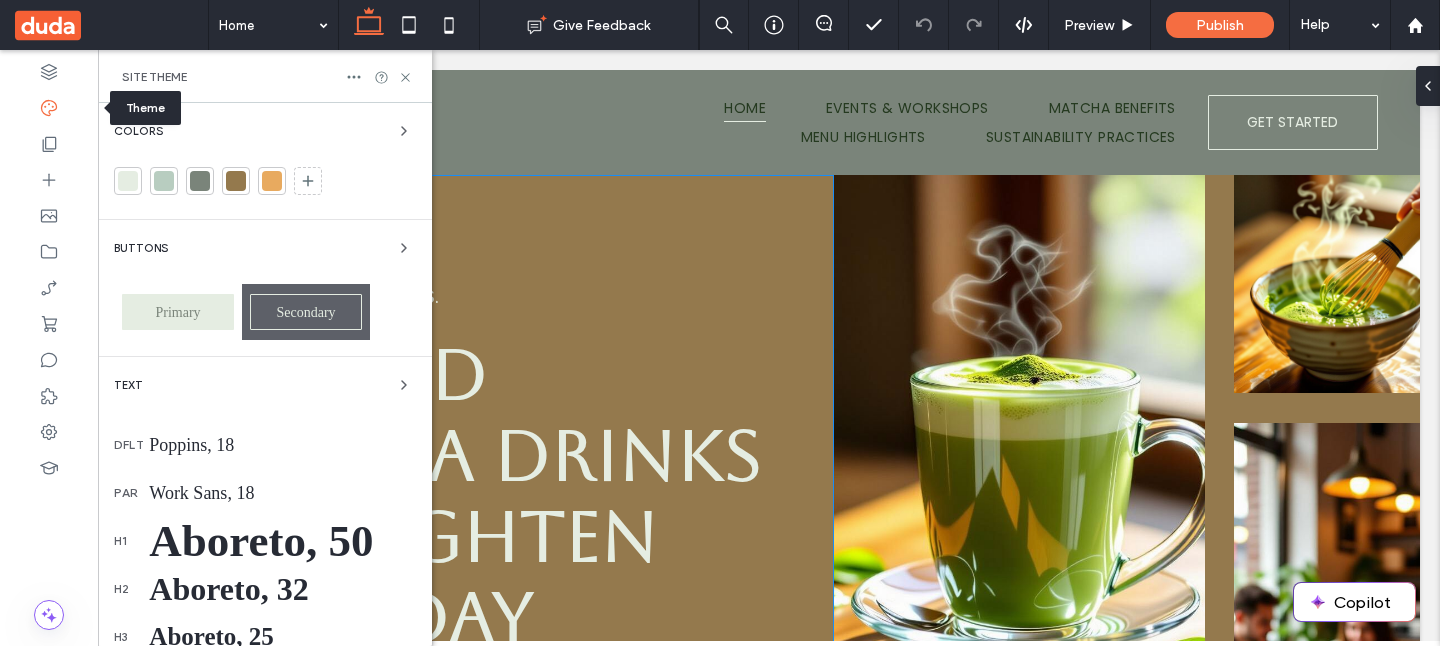 scroll, scrollTop: 0, scrollLeft: 0, axis: both 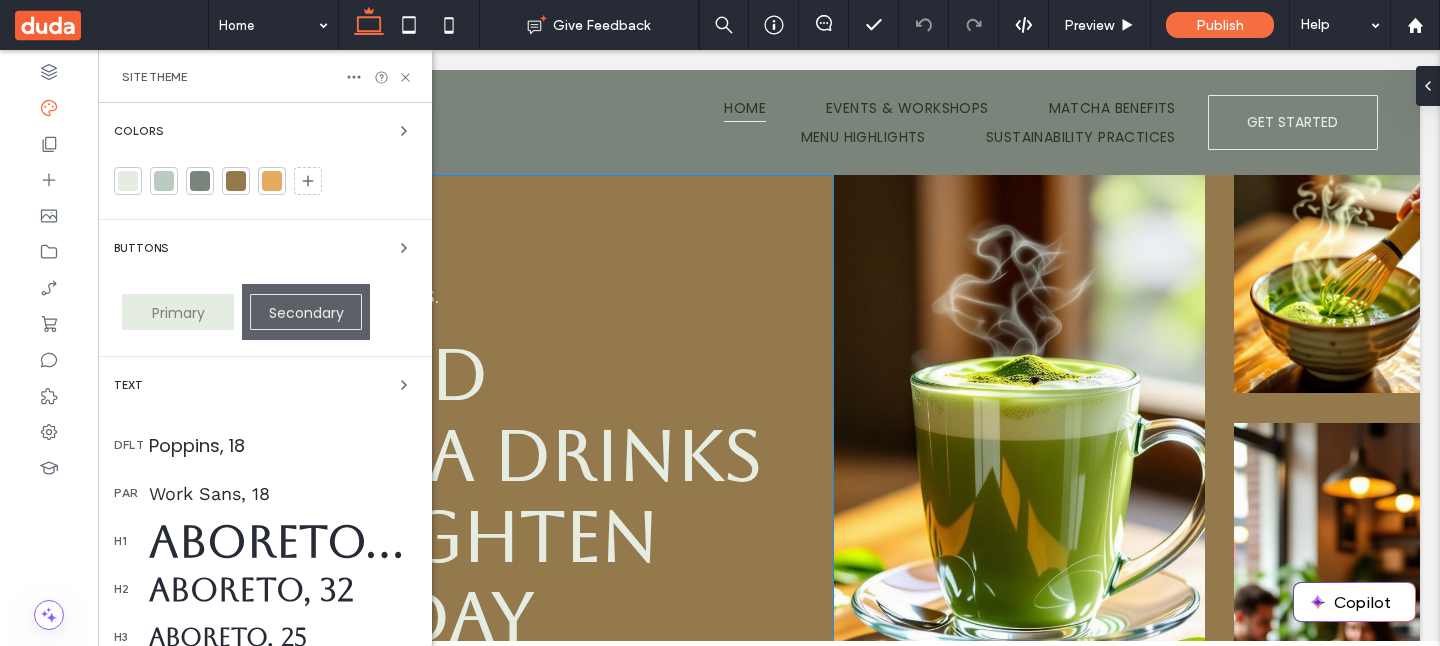 click on "Pure Matcha. Pure Moments.
Crafted Matcha Drinks to Brighten Your Day
From velvety lattes to crisp iced blends, our matcha creations bring vibrant flavor and natural energy in every sip.
Explore Our Menu
Order Now" at bounding box center [476, 584] 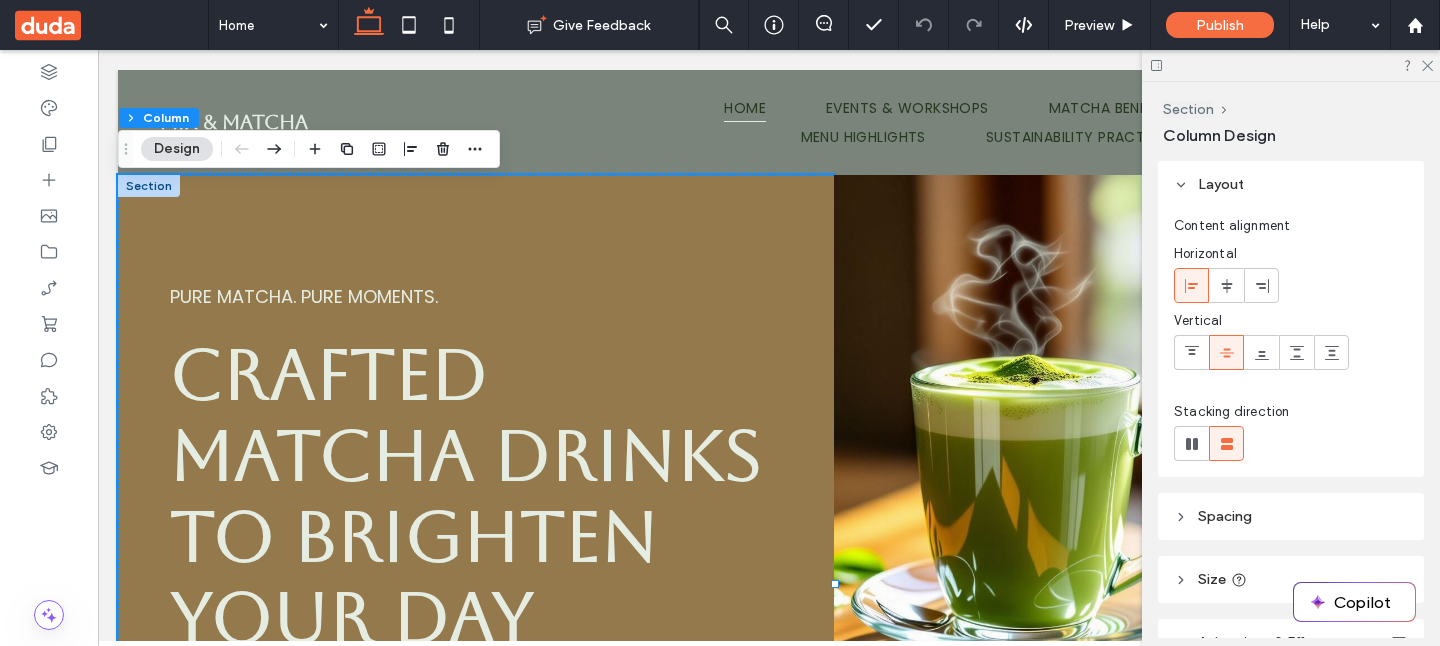 scroll, scrollTop: 171, scrollLeft: 0, axis: vertical 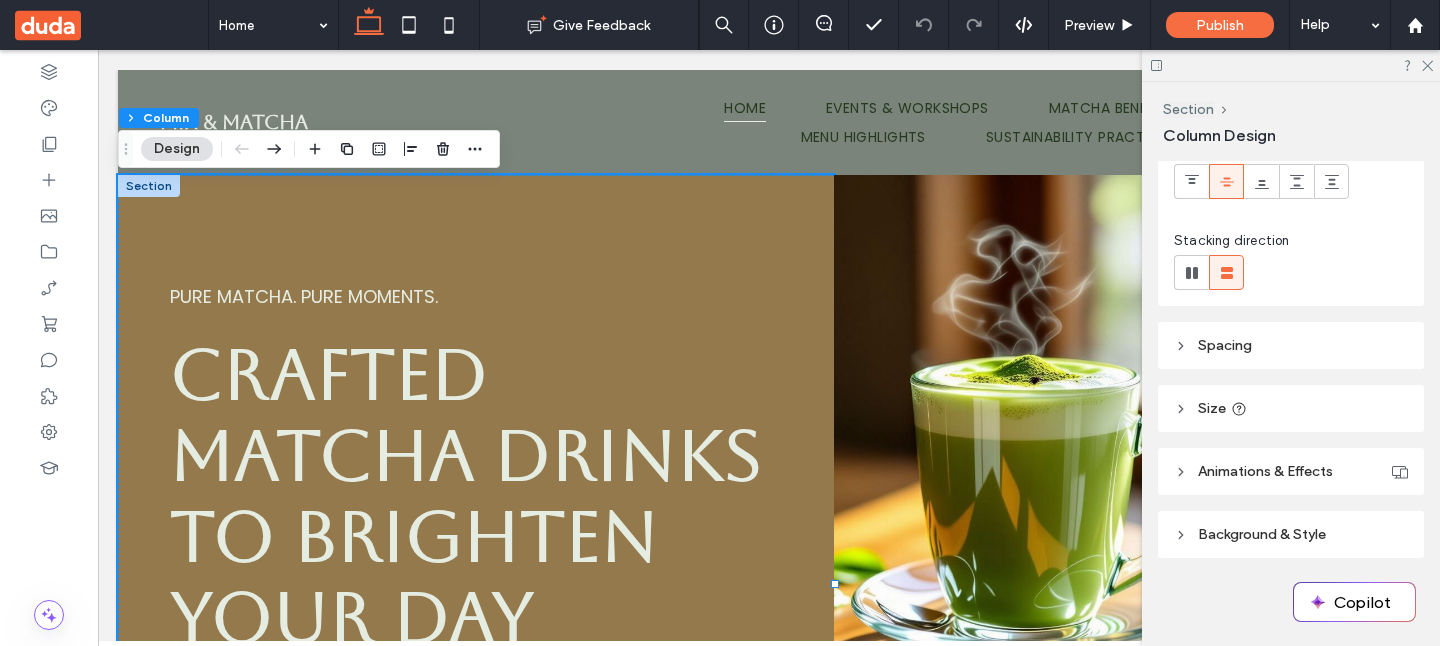 click on "Background & Style" at bounding box center (1262, 534) 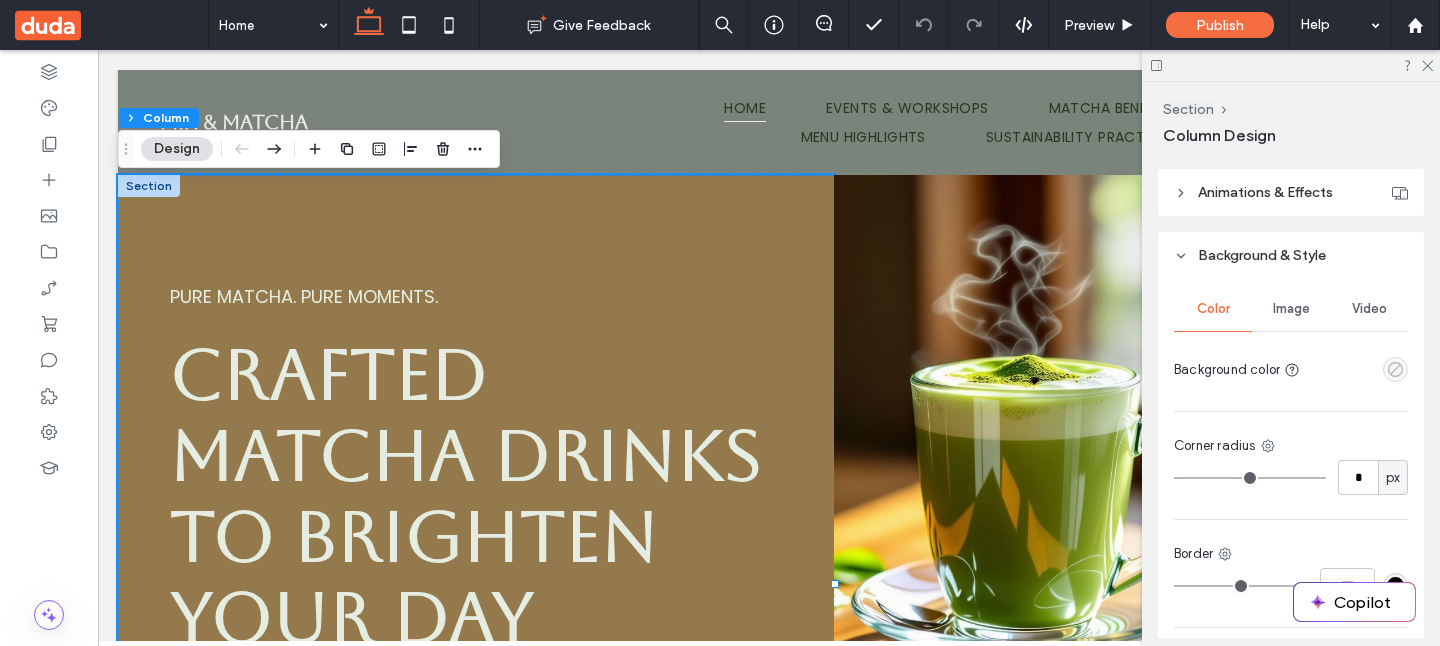 scroll, scrollTop: 595, scrollLeft: 0, axis: vertical 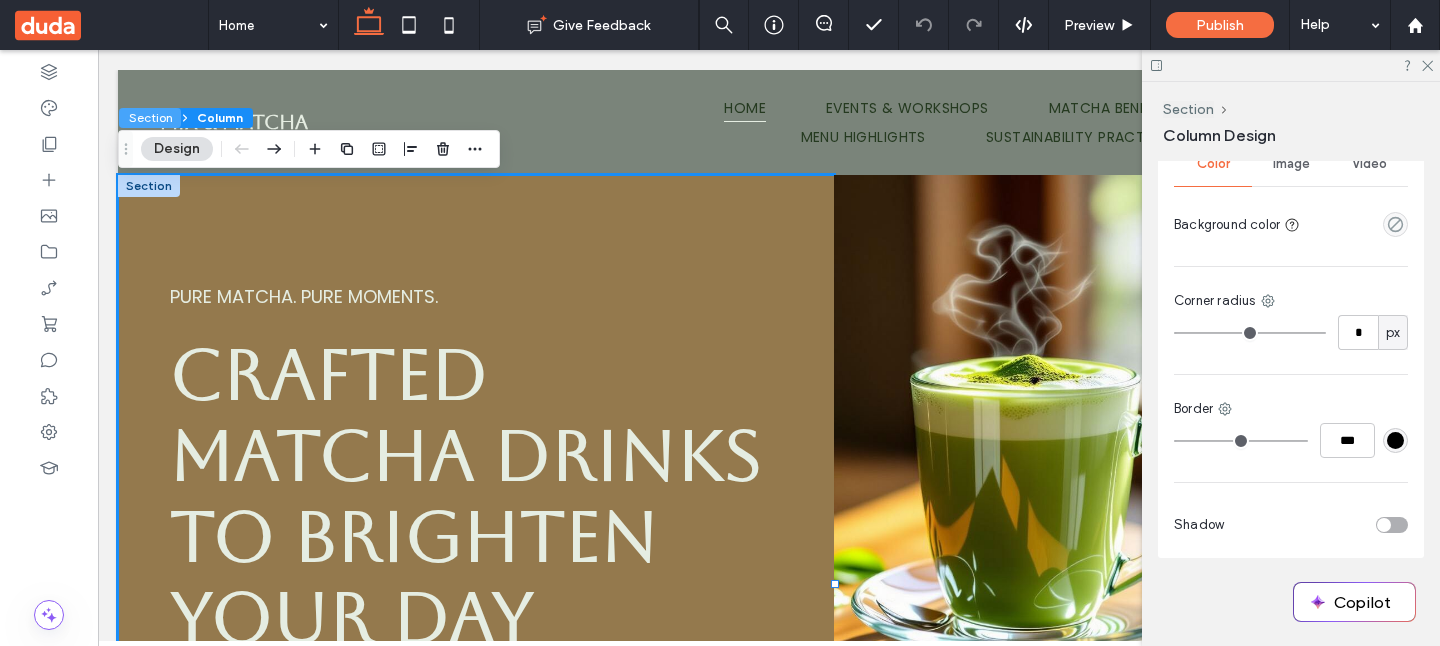 click on "Section" at bounding box center [150, 118] 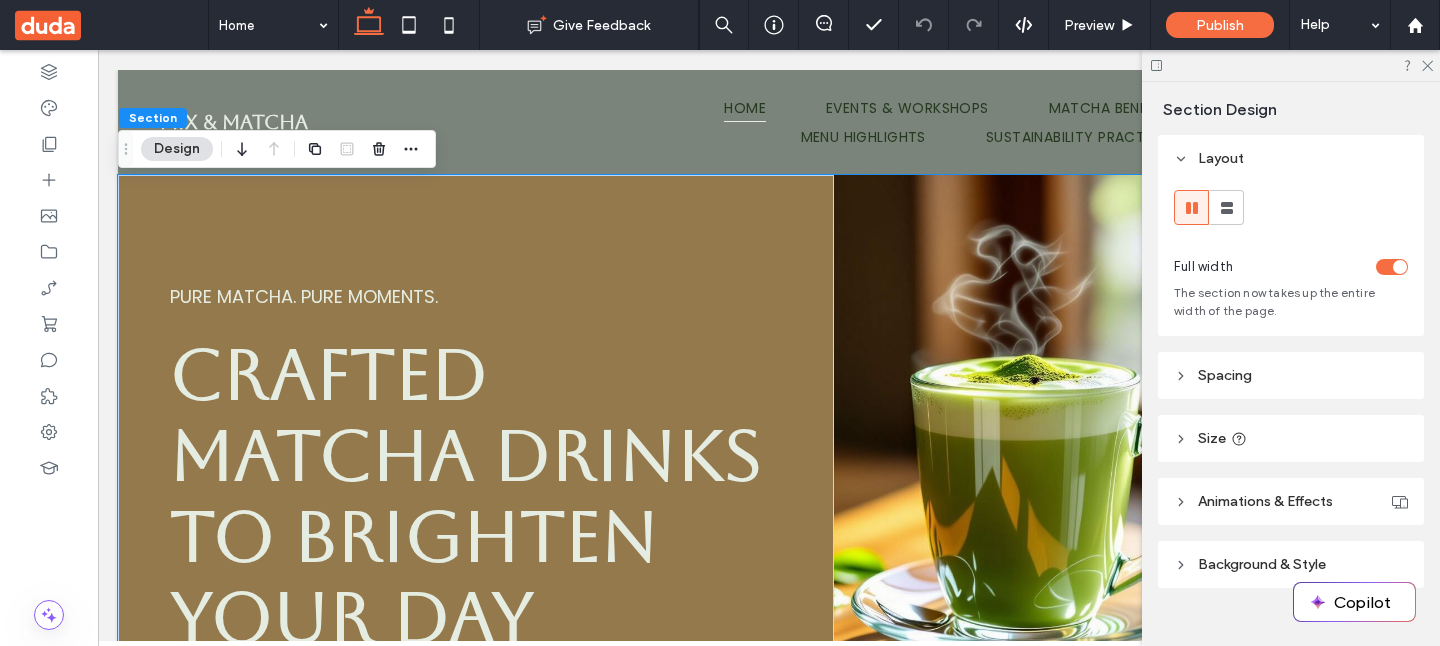 scroll, scrollTop: 31, scrollLeft: 0, axis: vertical 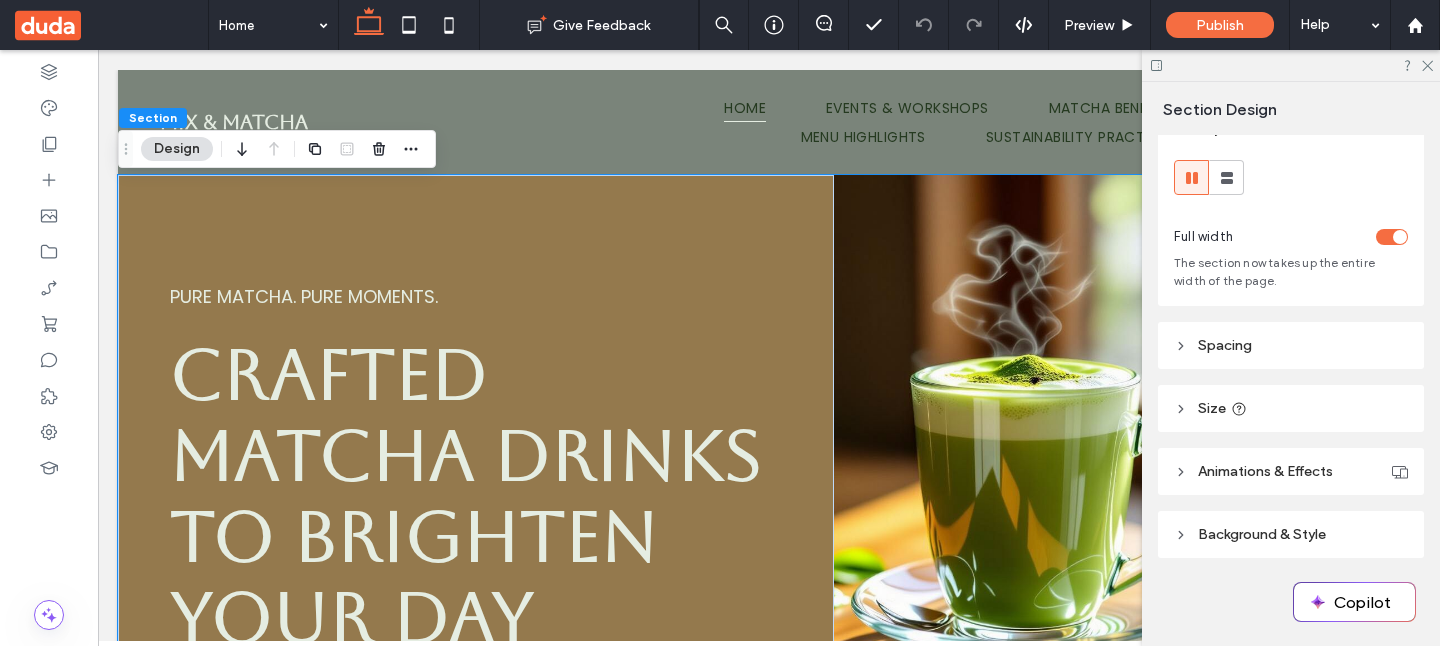 click on "Background & Style" at bounding box center [1262, 534] 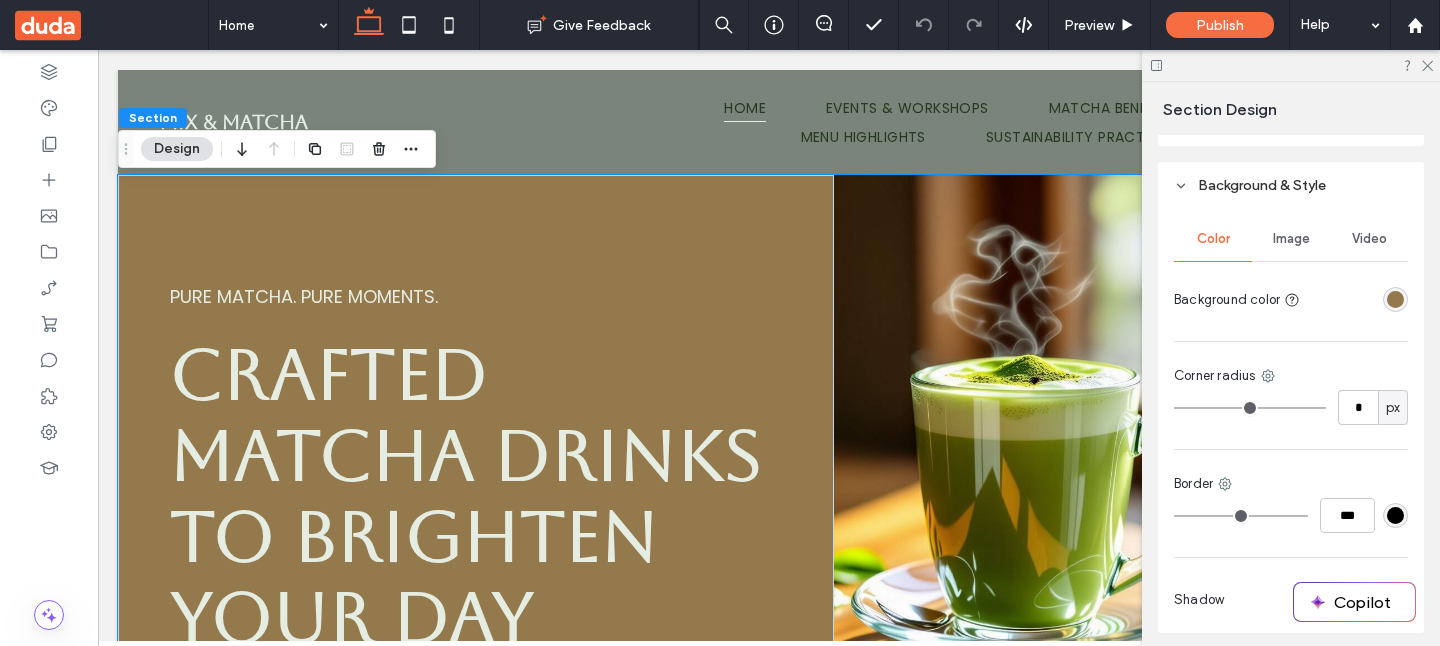 scroll, scrollTop: 430, scrollLeft: 0, axis: vertical 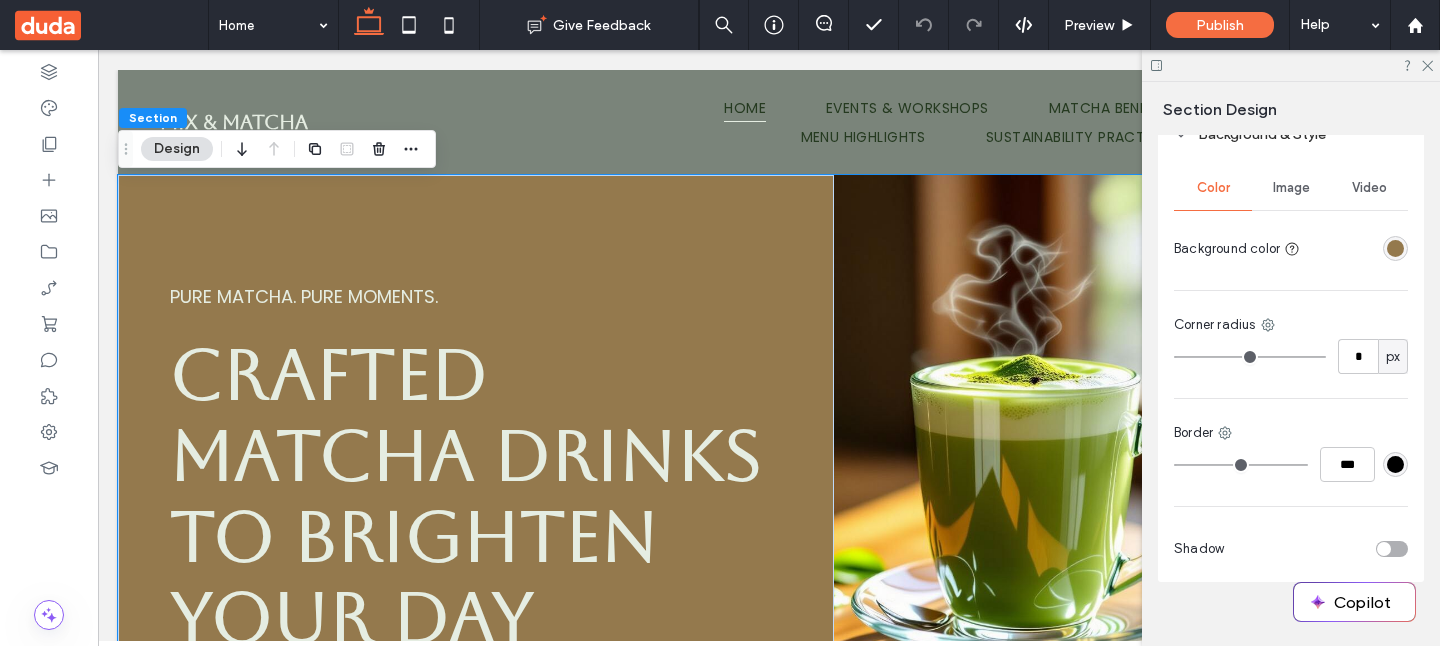 click at bounding box center (1395, 248) 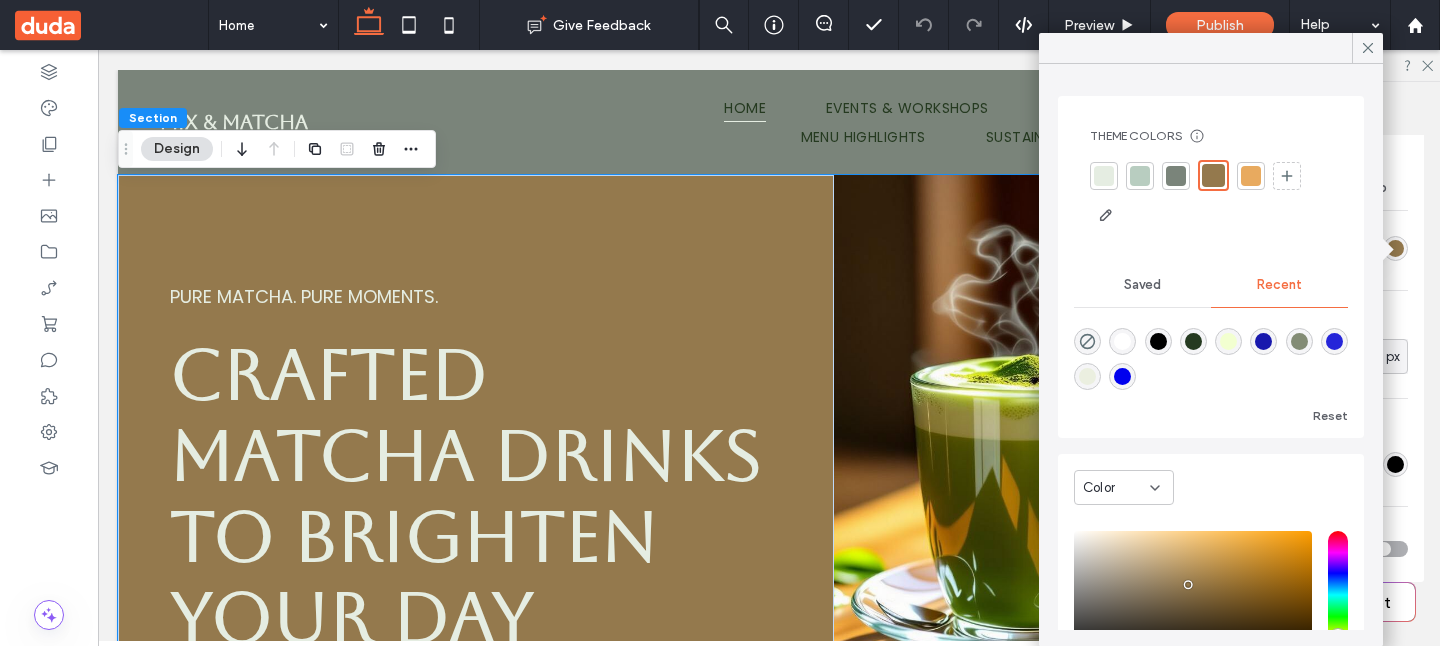 click at bounding box center (1176, 176) 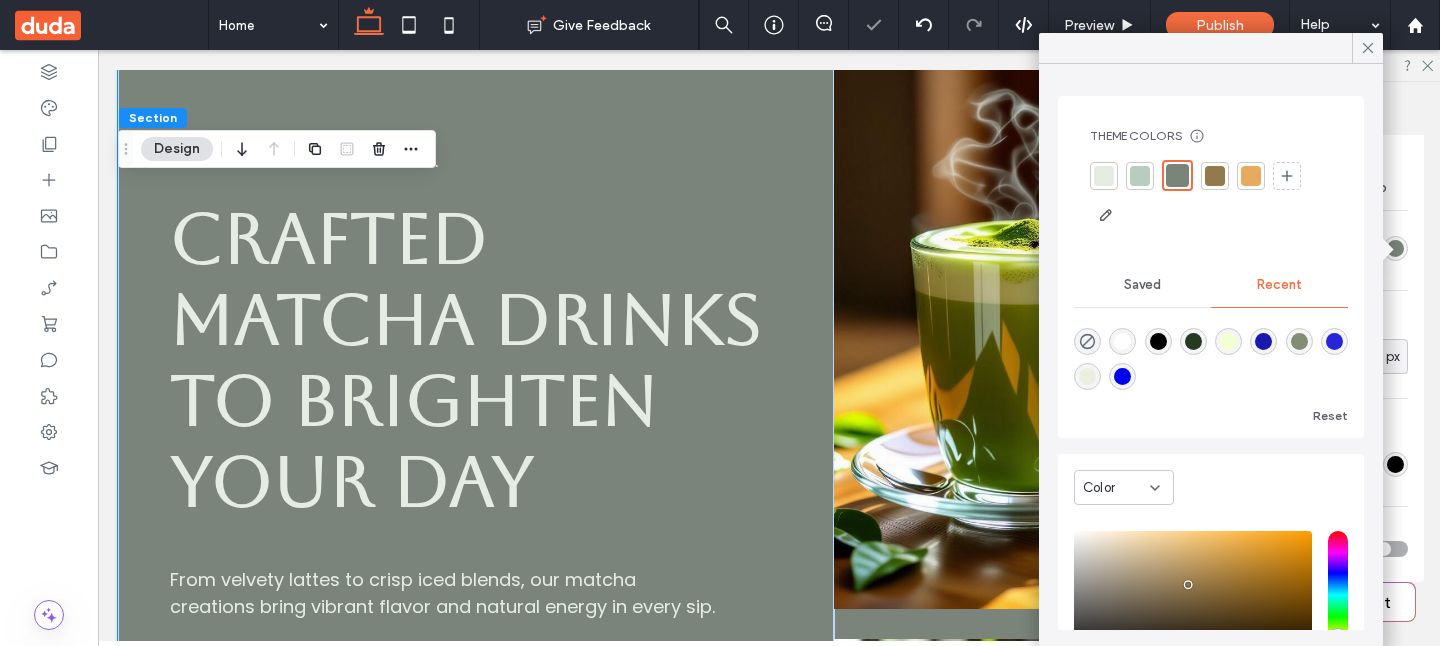 scroll, scrollTop: 0, scrollLeft: 0, axis: both 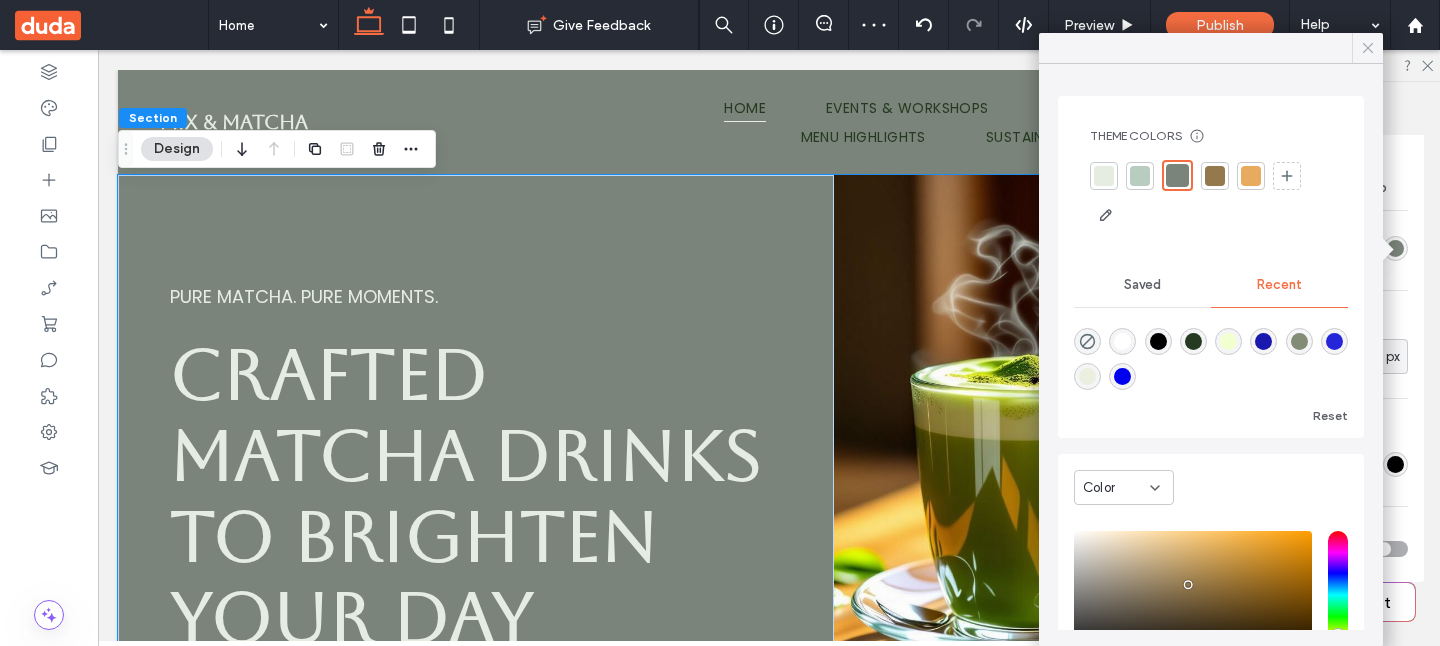 click 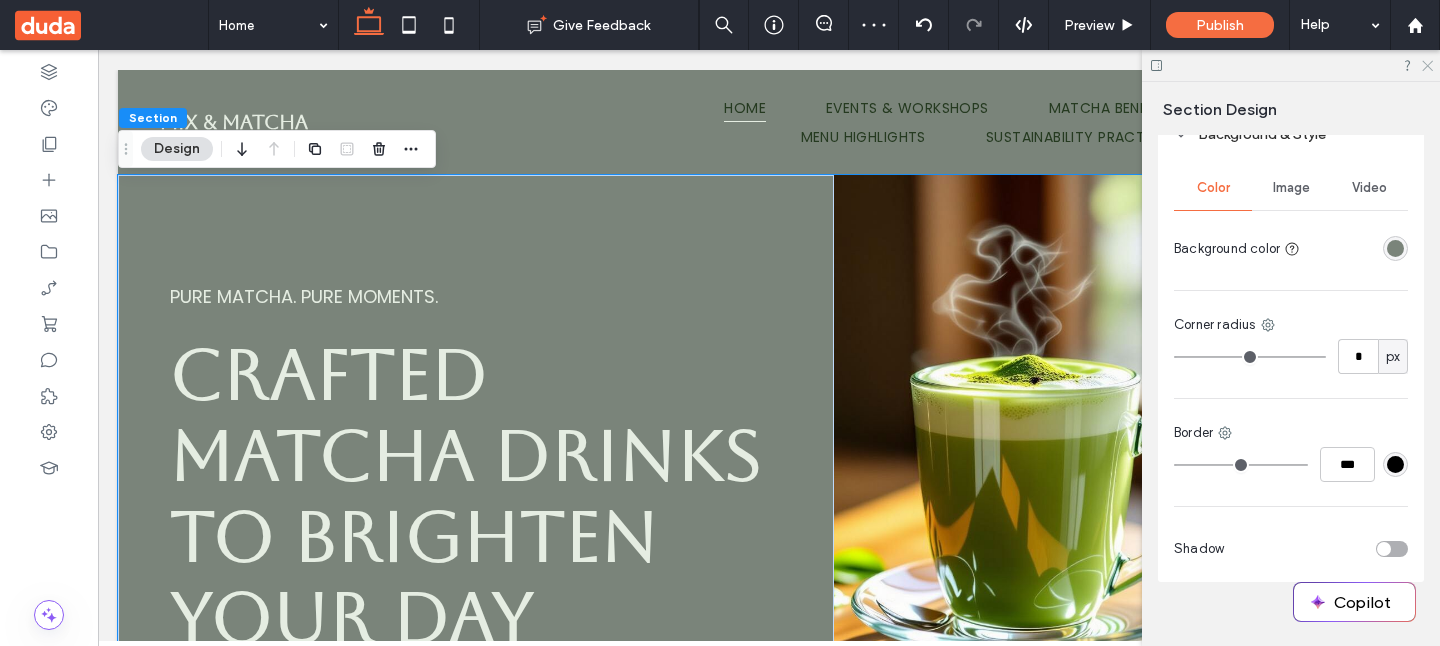click 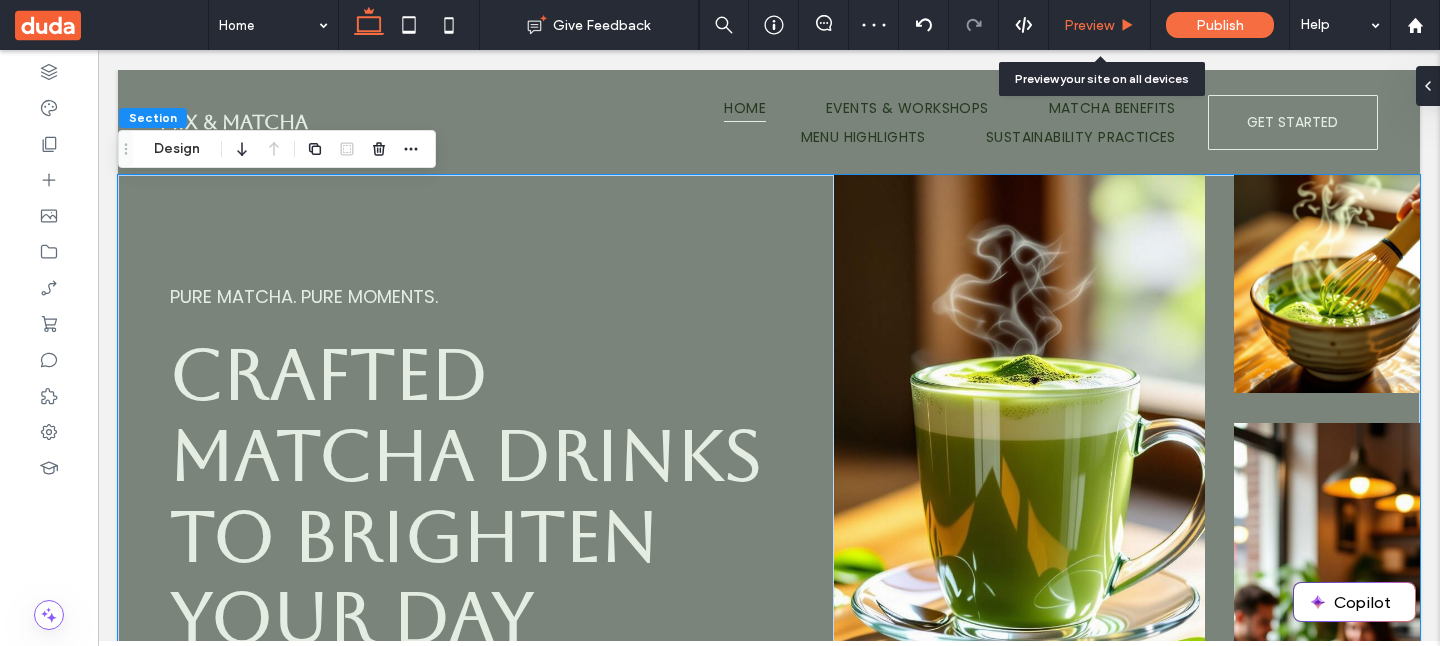 click on "Preview" at bounding box center [1089, 25] 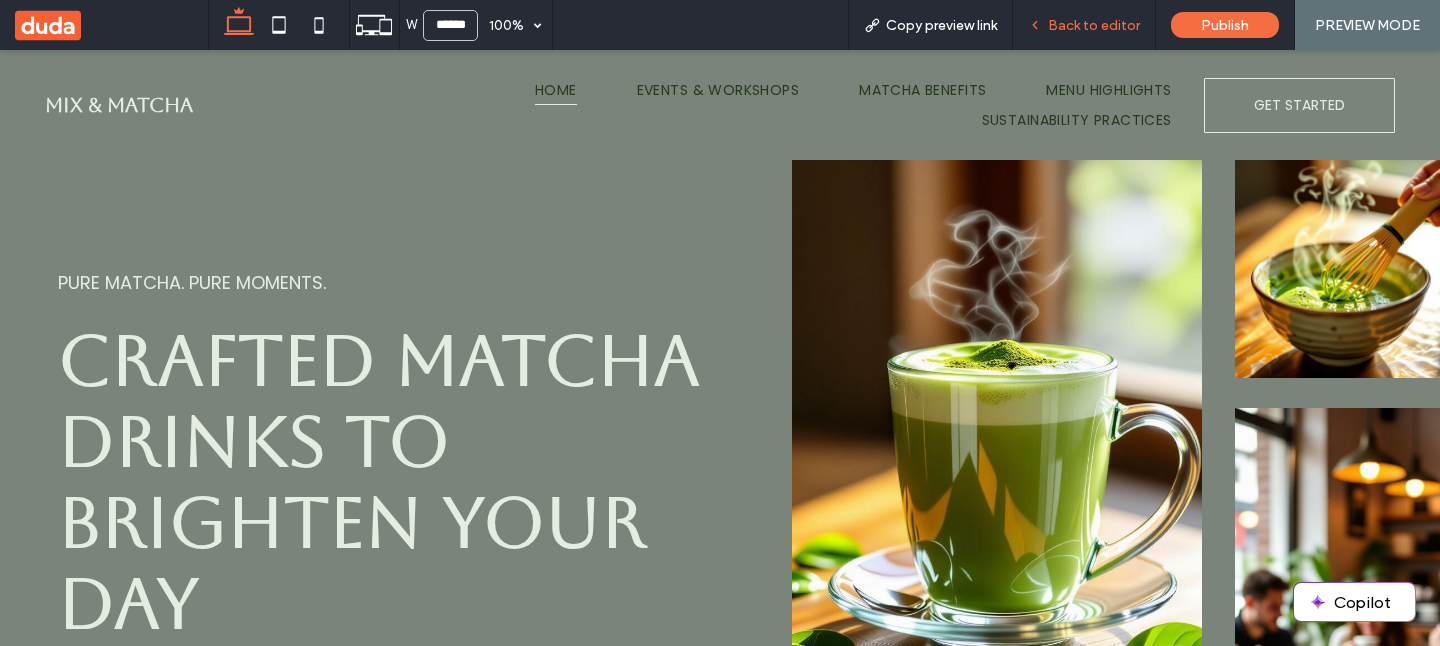 click on "Back to editor" at bounding box center [1094, 25] 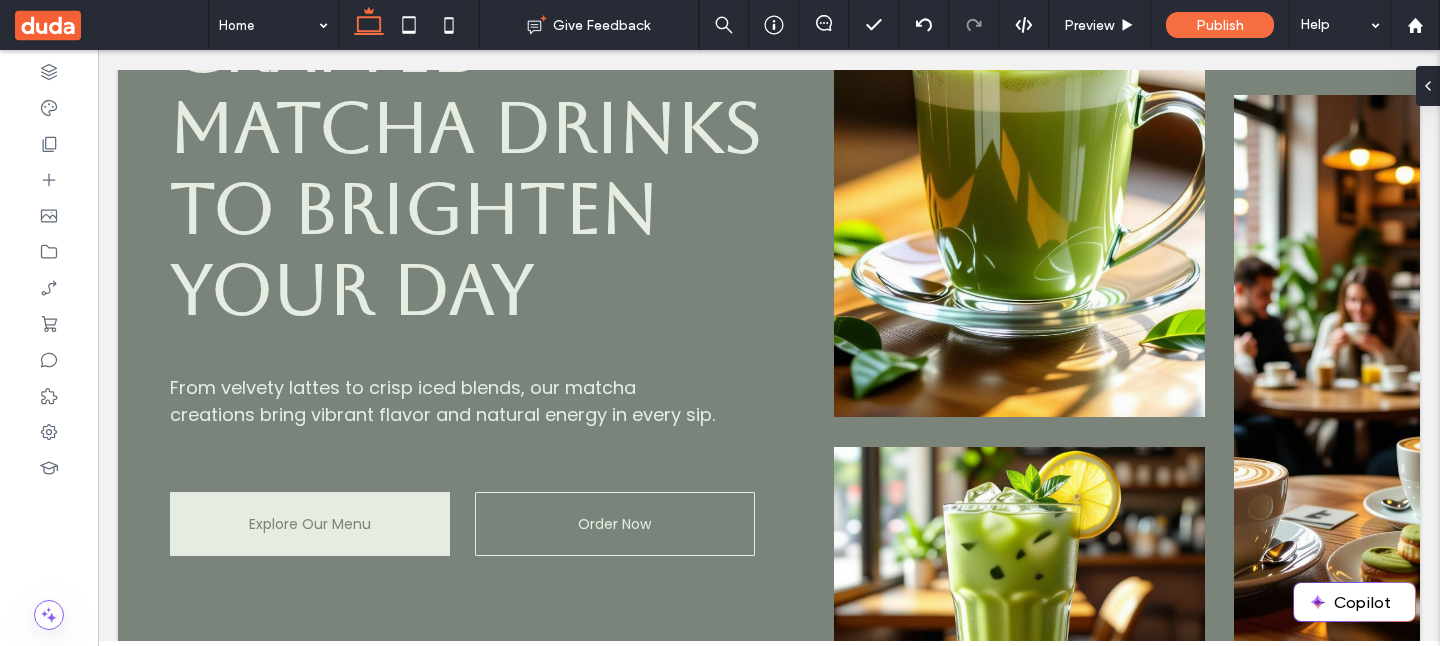 scroll, scrollTop: 0, scrollLeft: 0, axis: both 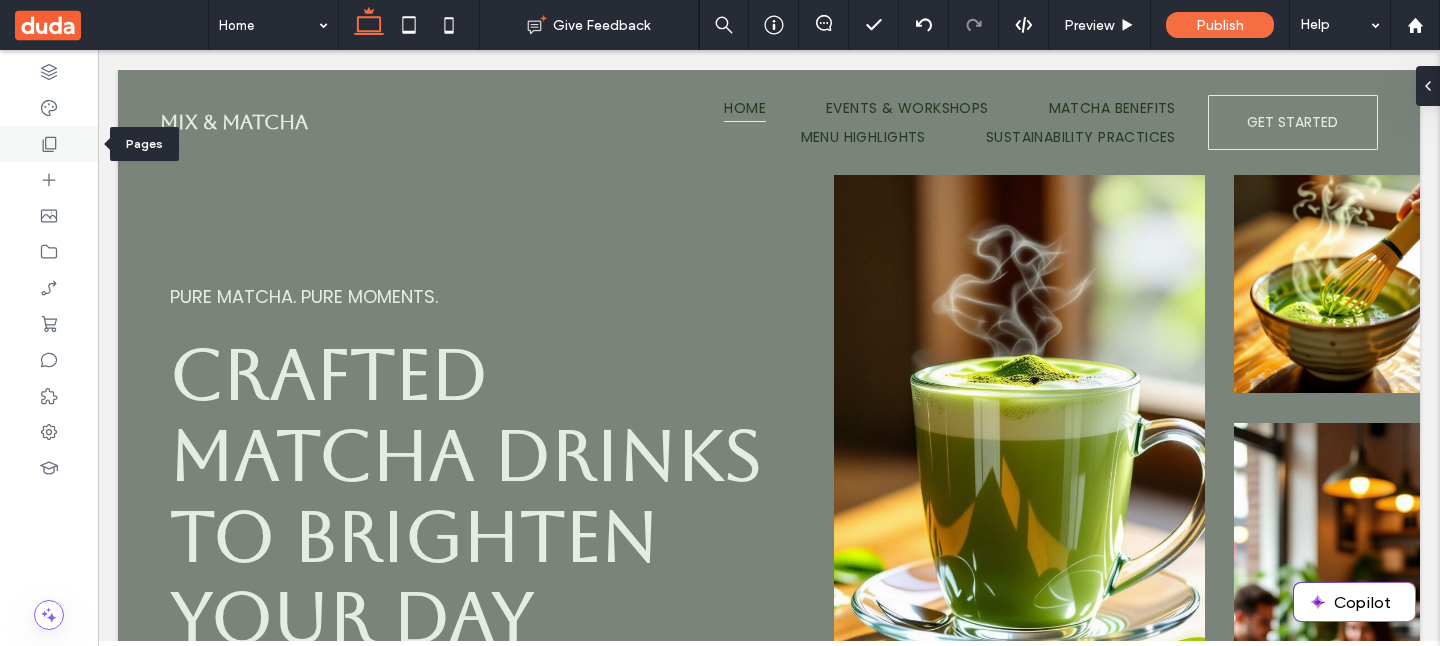 click at bounding box center (49, 144) 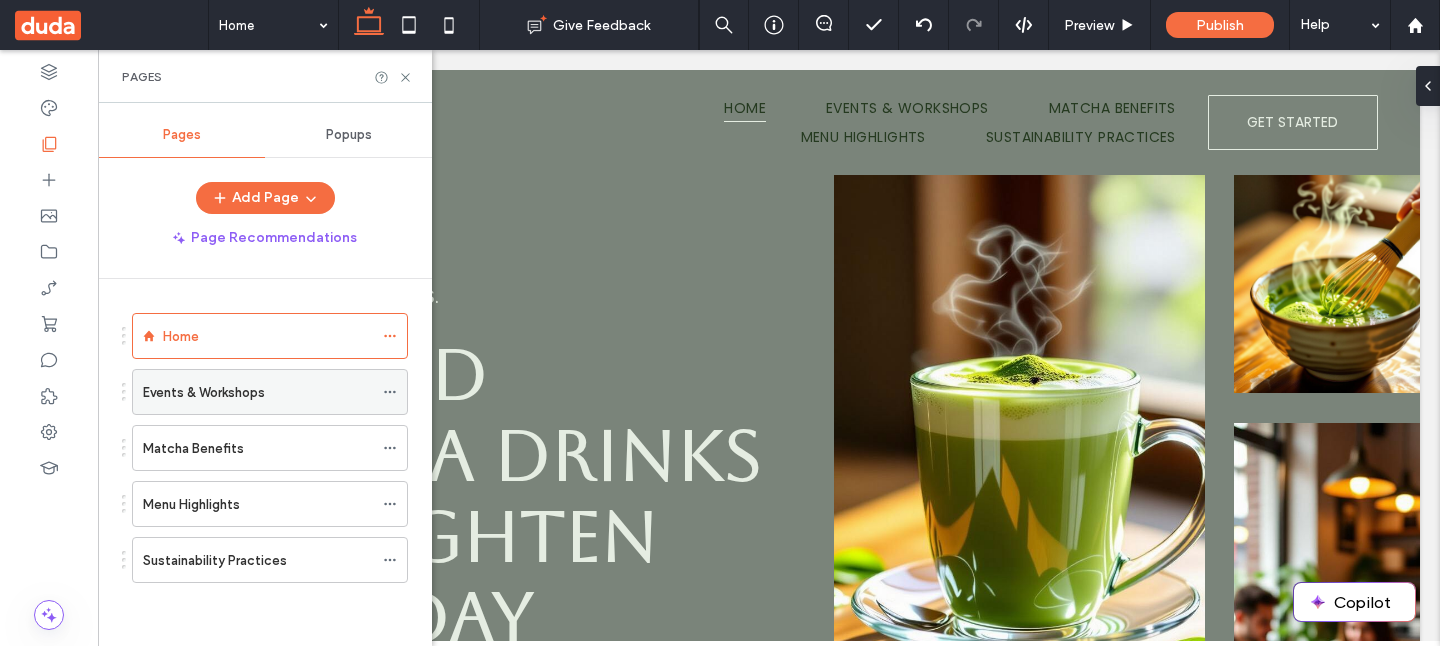 click on "Events & Workshops" at bounding box center (204, 392) 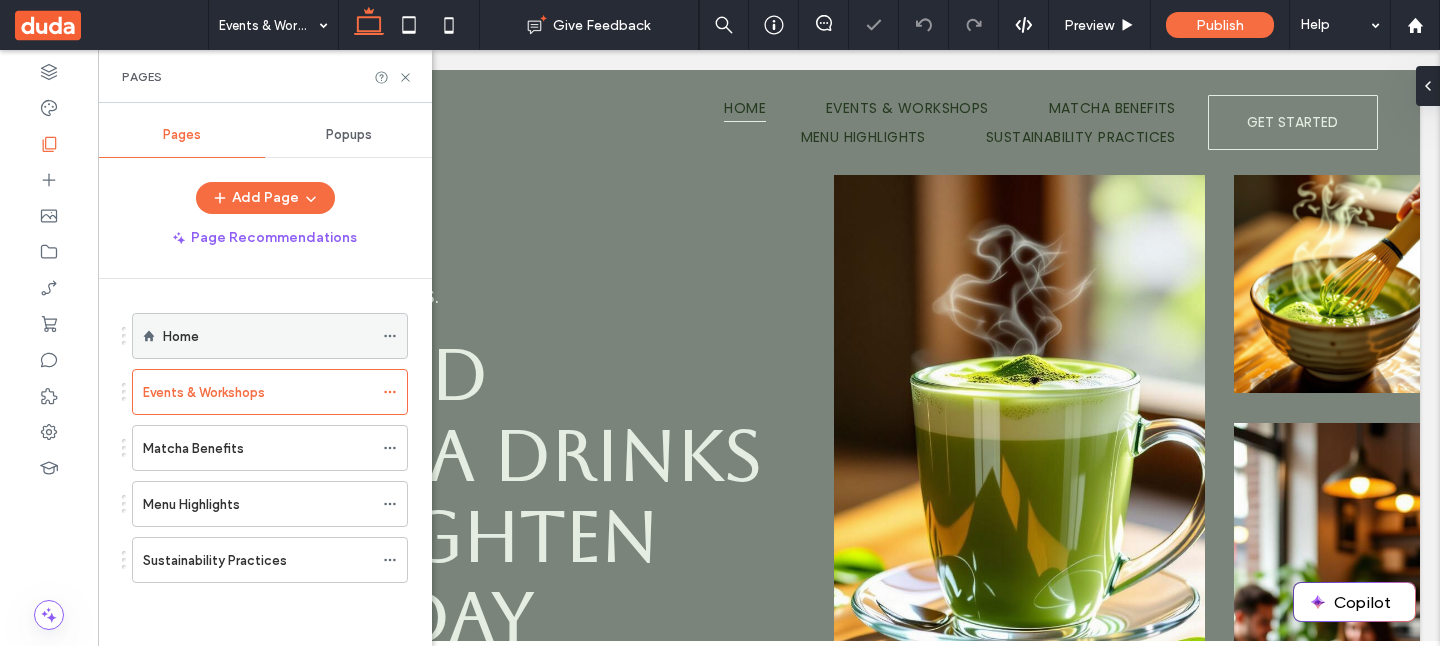 click on "Home" at bounding box center [268, 336] 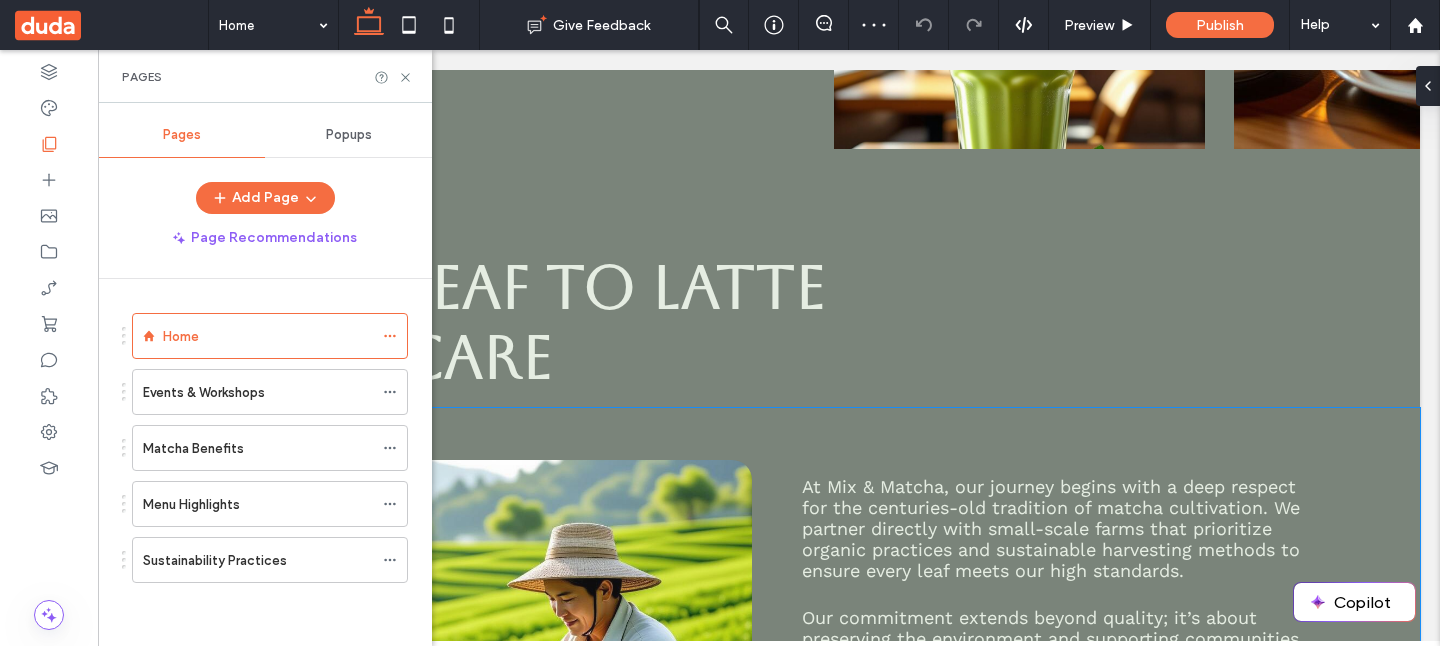 scroll, scrollTop: 0, scrollLeft: 0, axis: both 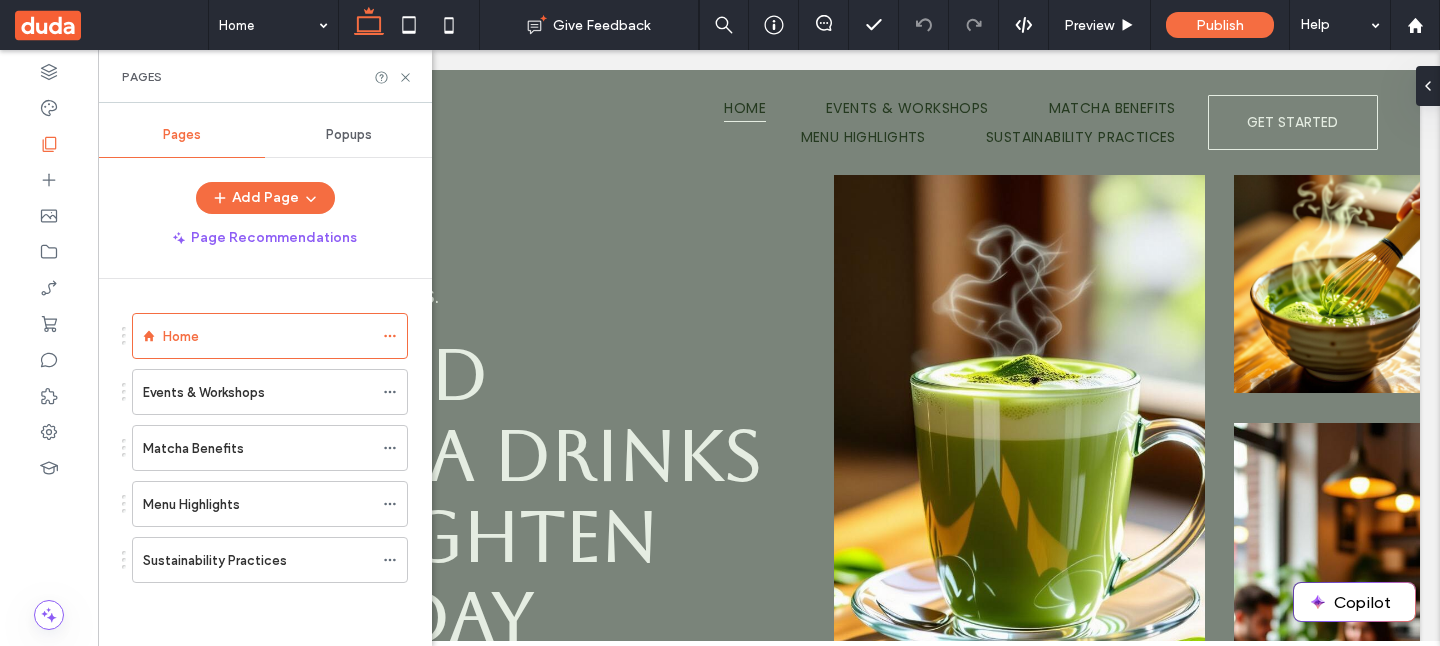 click on "Pages" at bounding box center (265, 76) 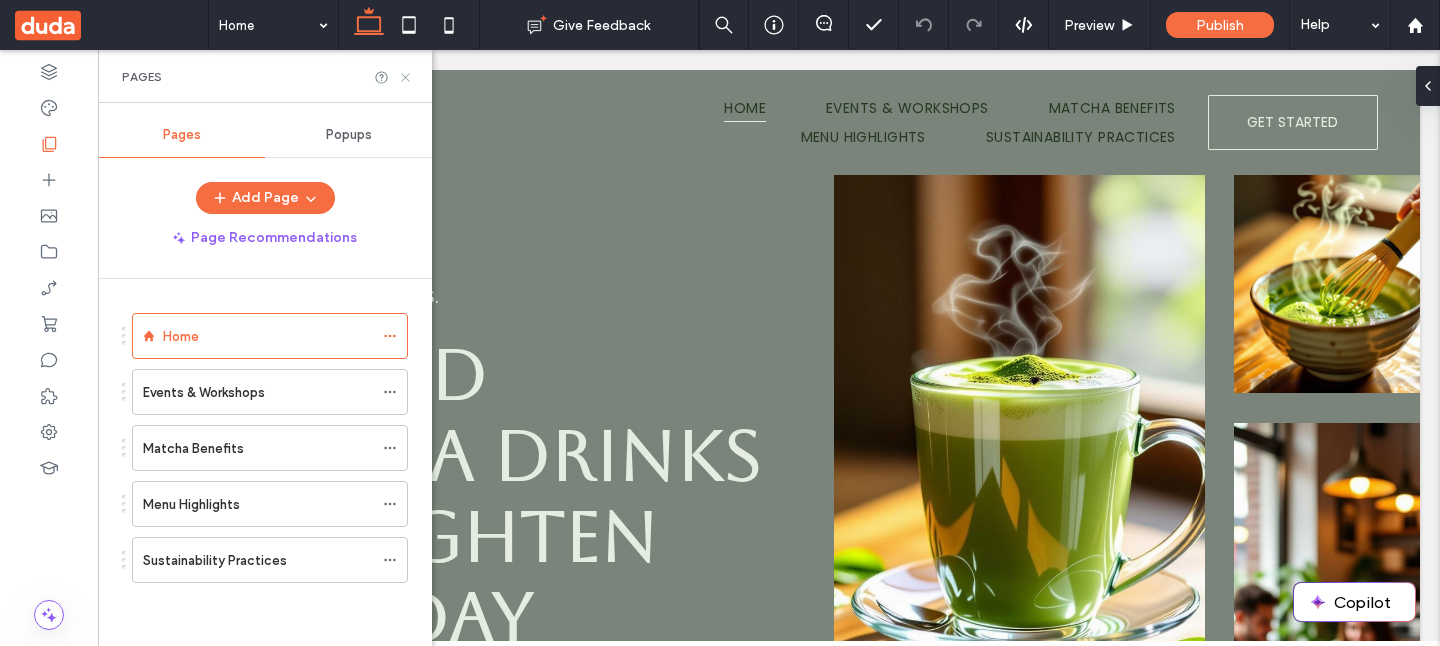 click 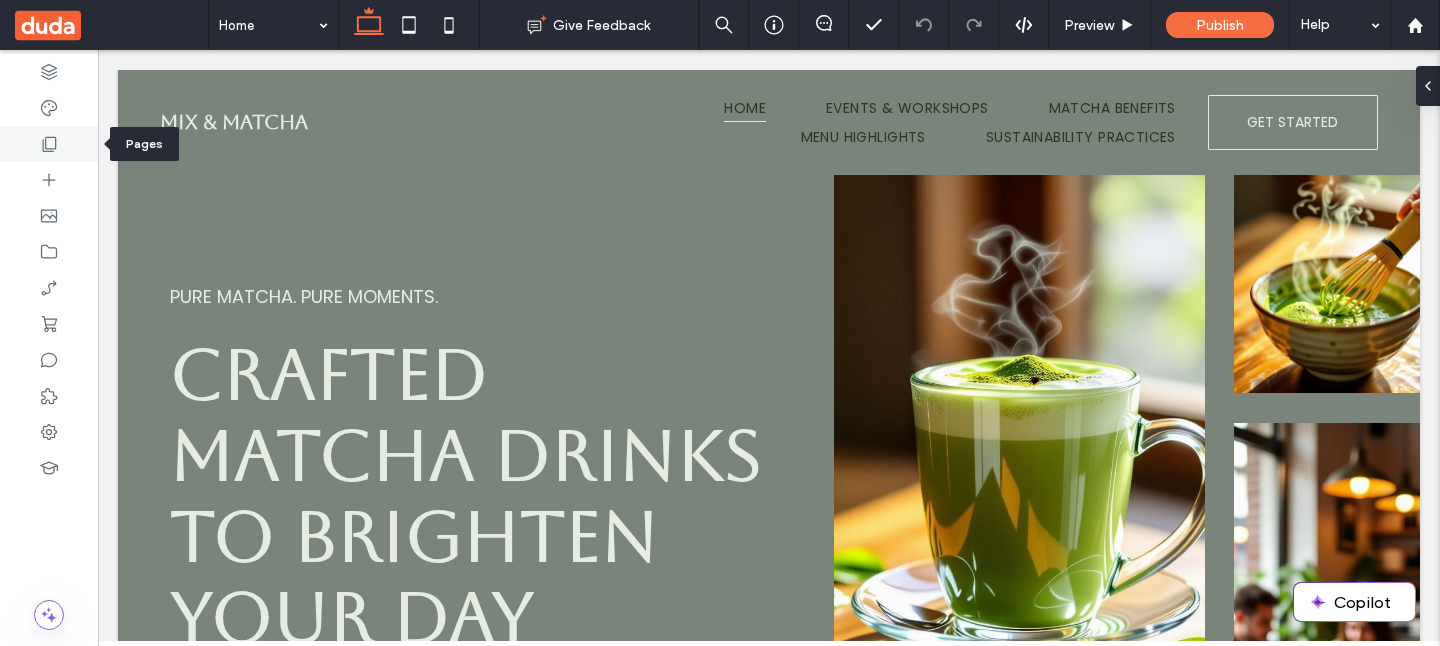 click 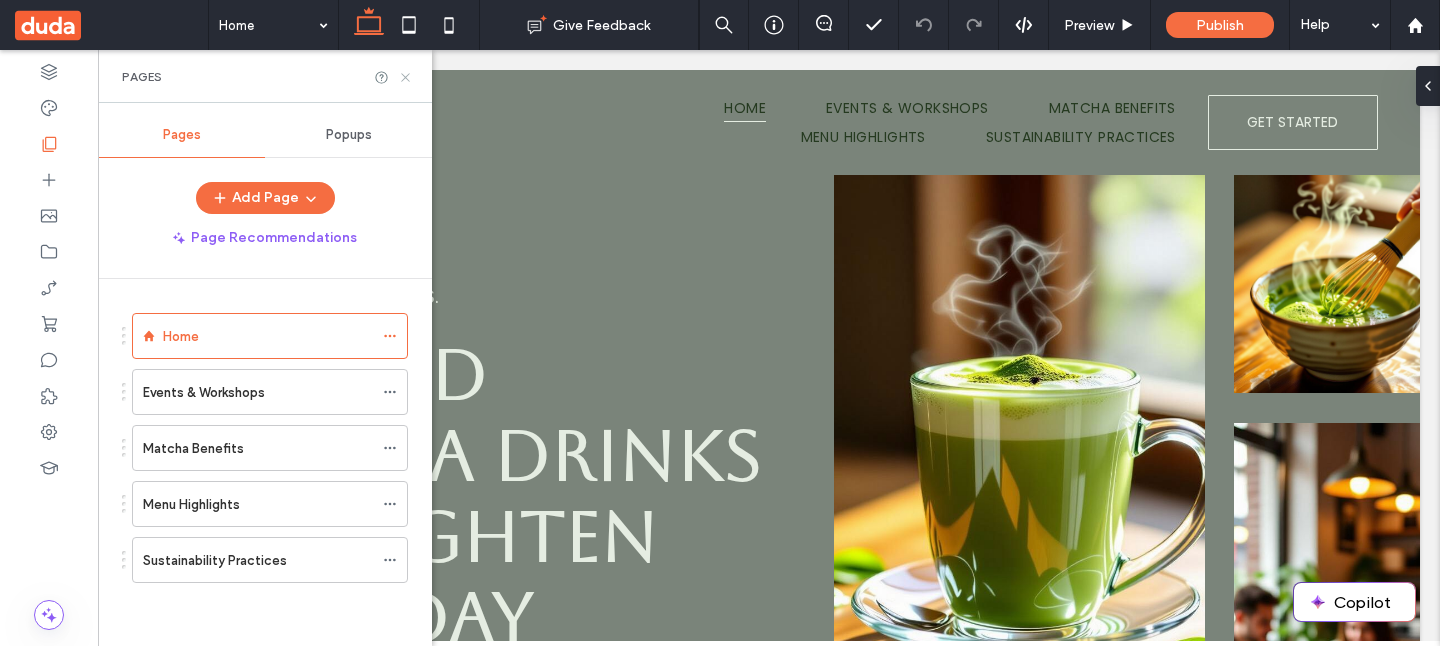 click 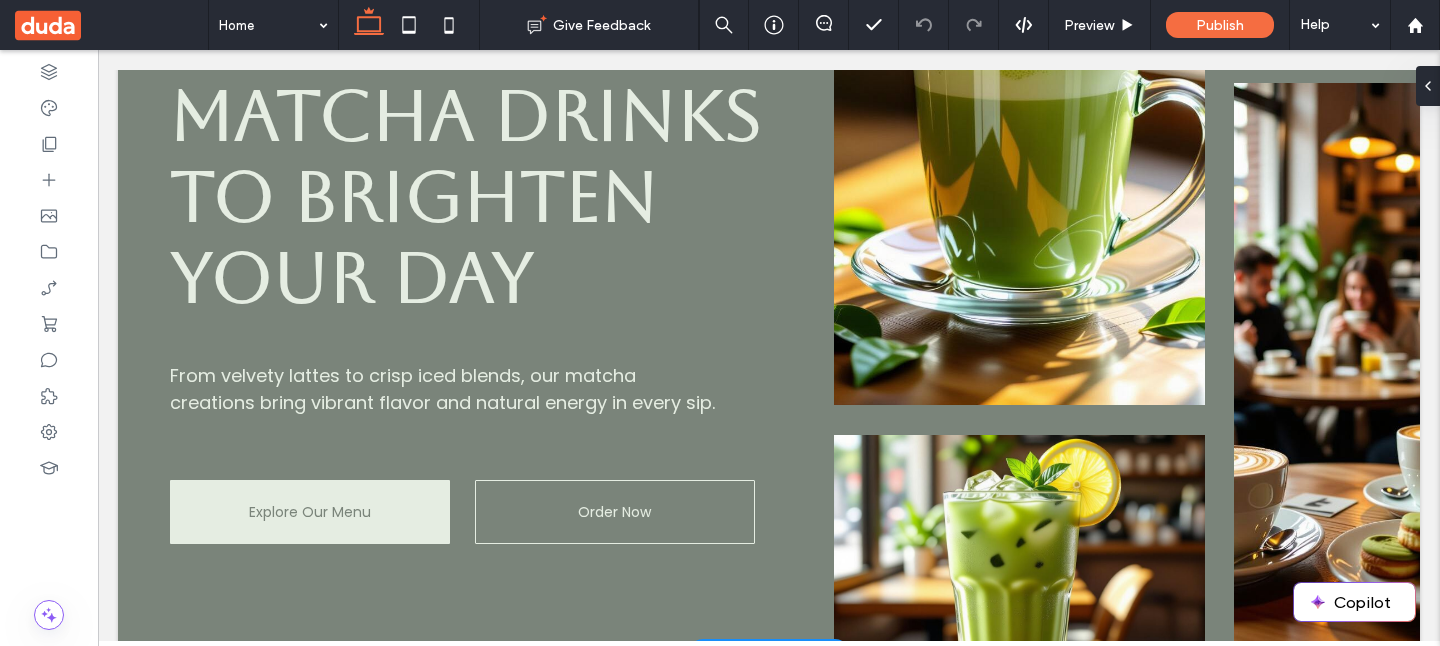 scroll, scrollTop: 0, scrollLeft: 0, axis: both 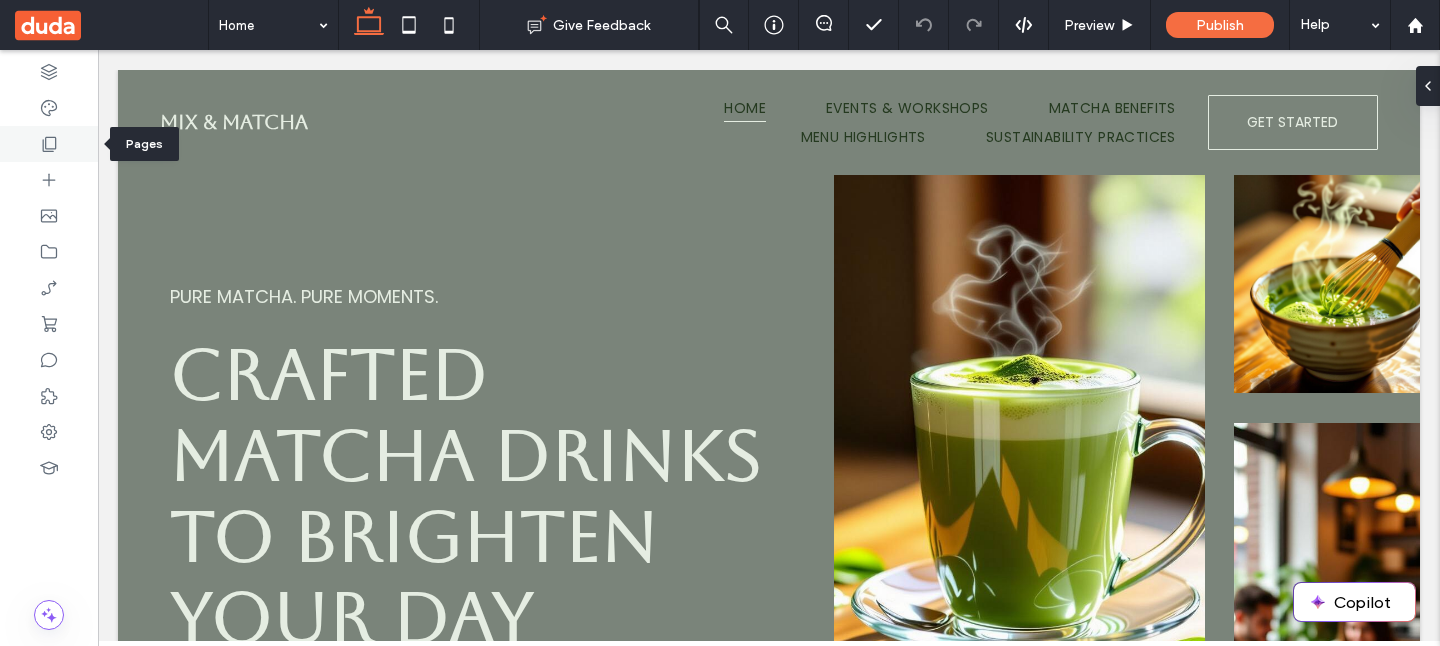 click 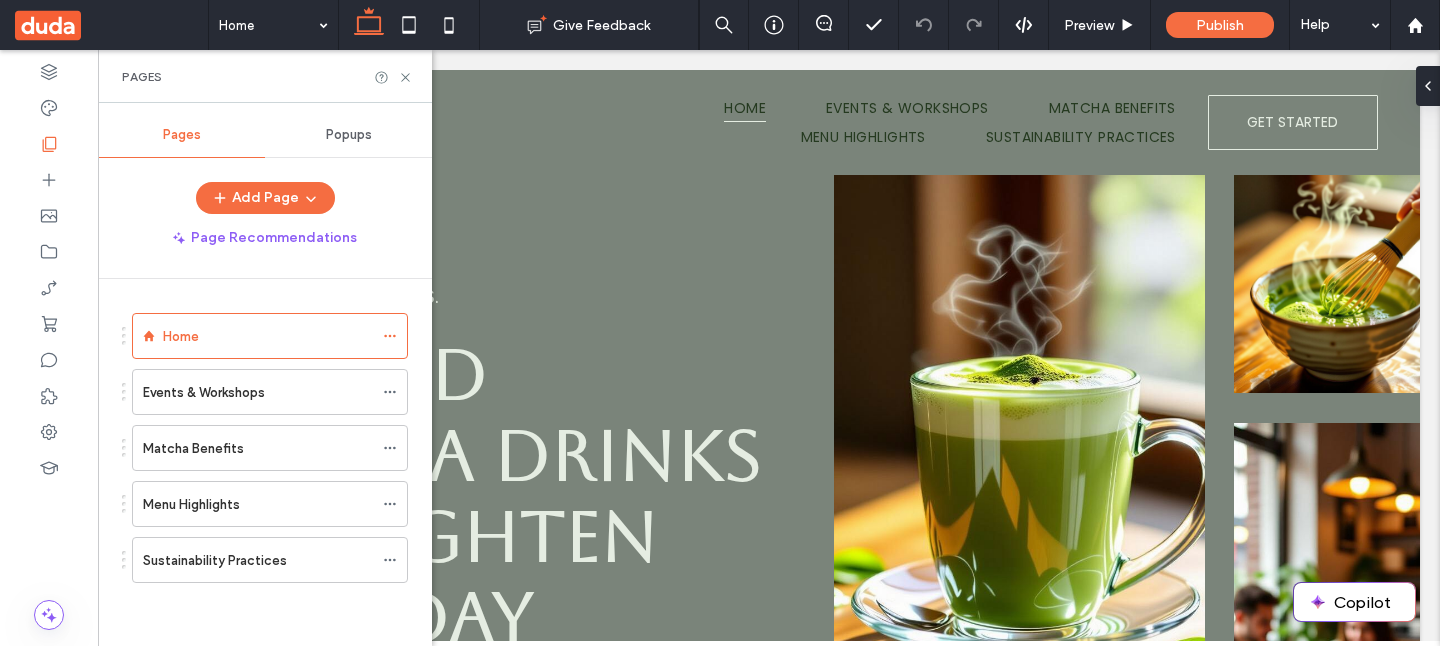 click on "Popups" at bounding box center (349, 135) 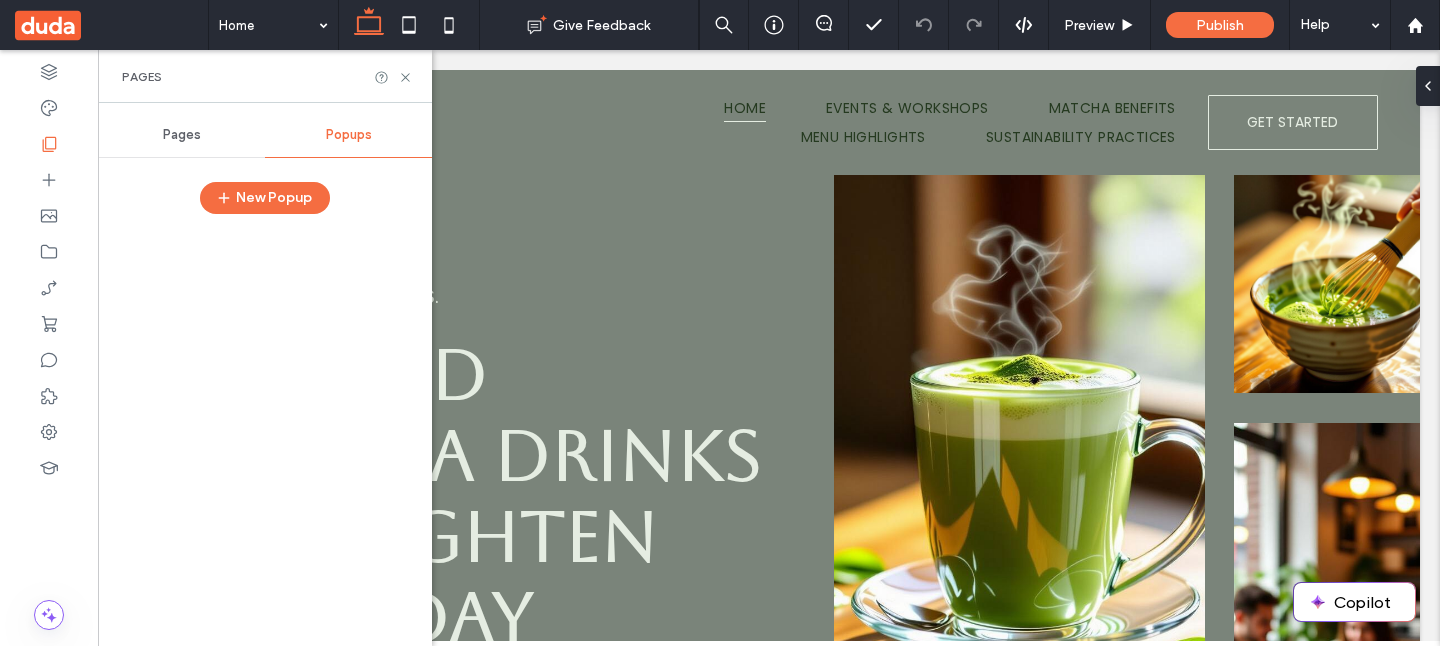 click on "Pages" at bounding box center [182, 135] 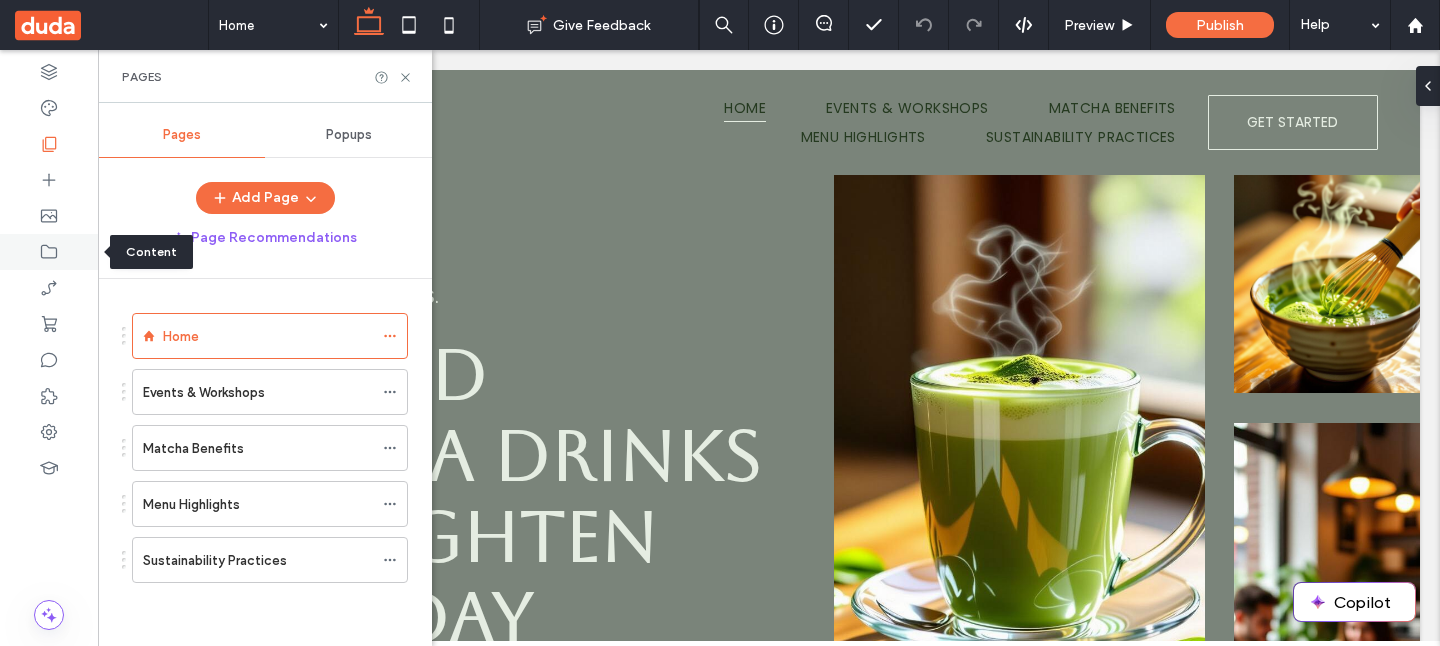 click 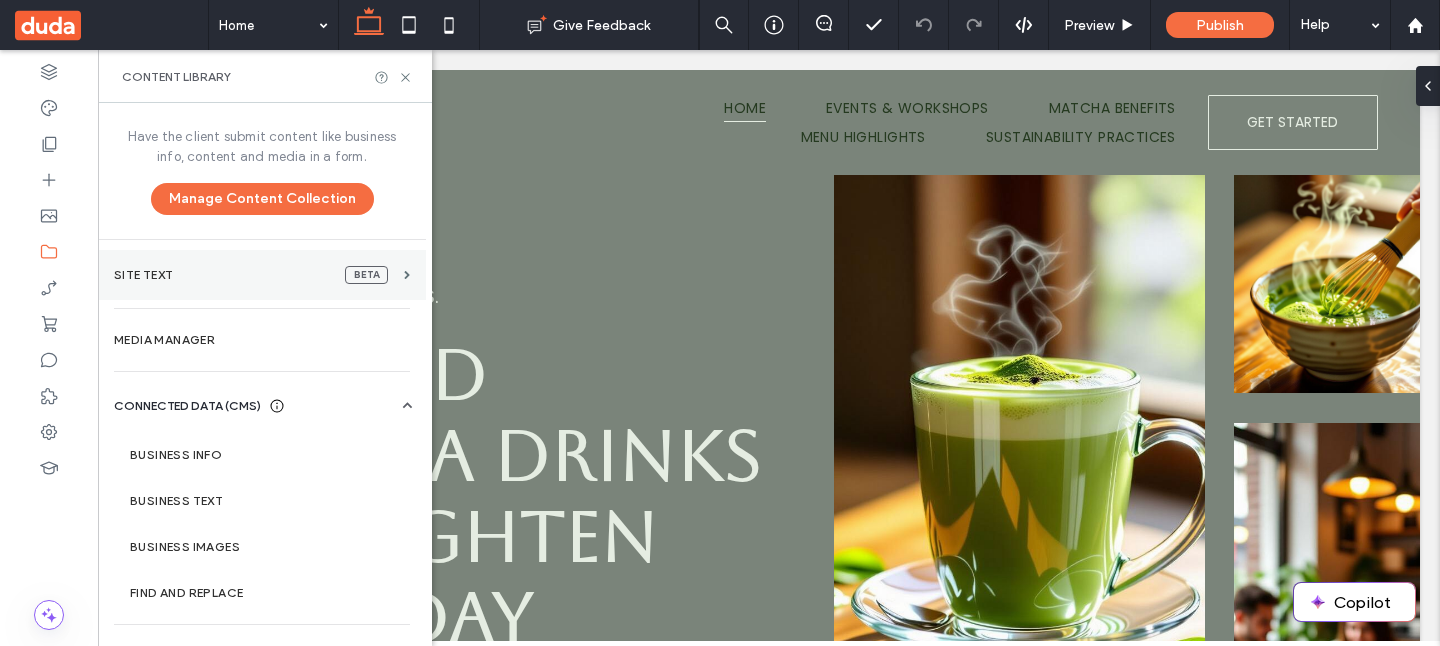 click on "Site Text" at bounding box center [221, 275] 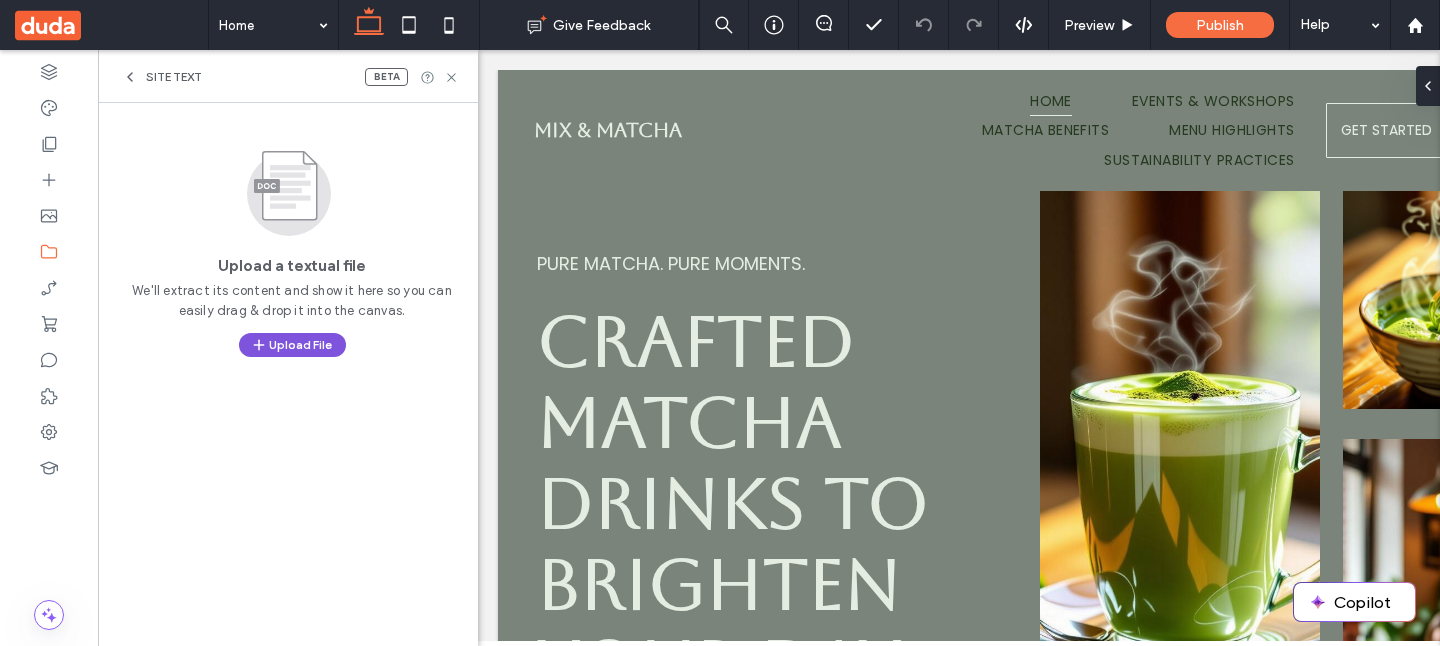 click on "Upload File" at bounding box center (292, 345) 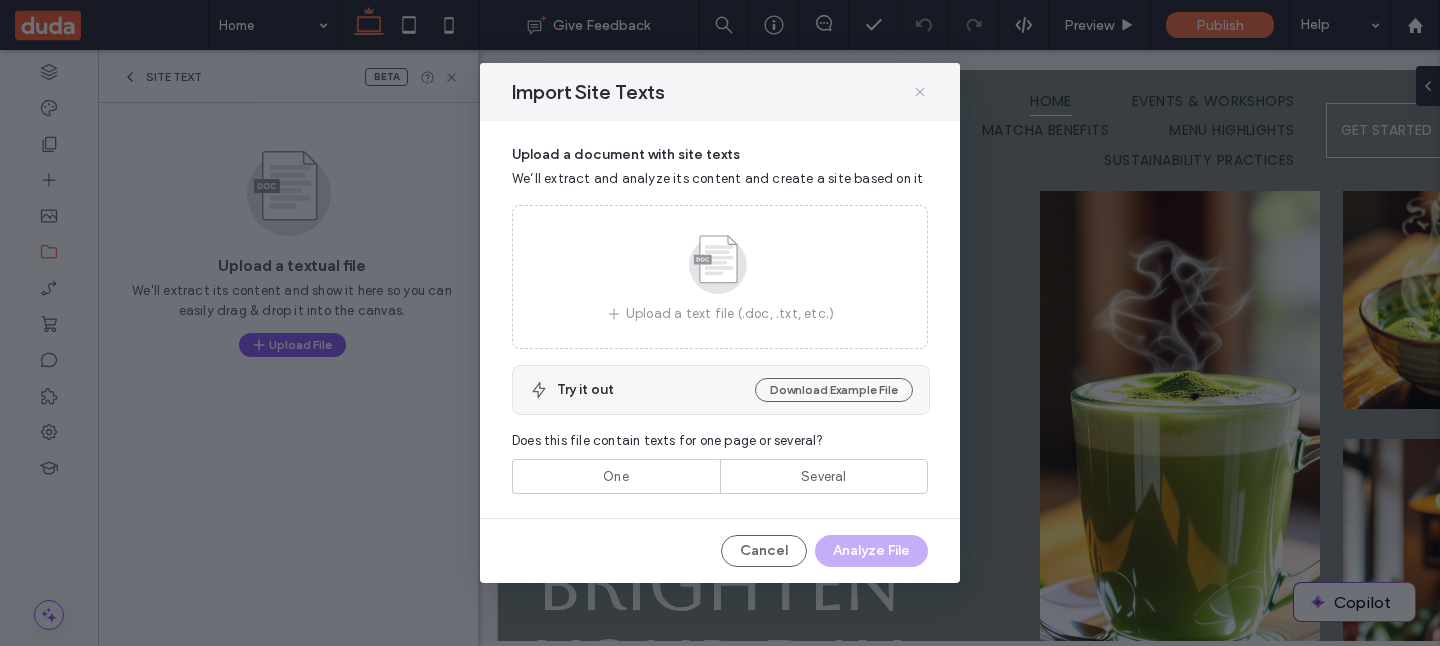 click 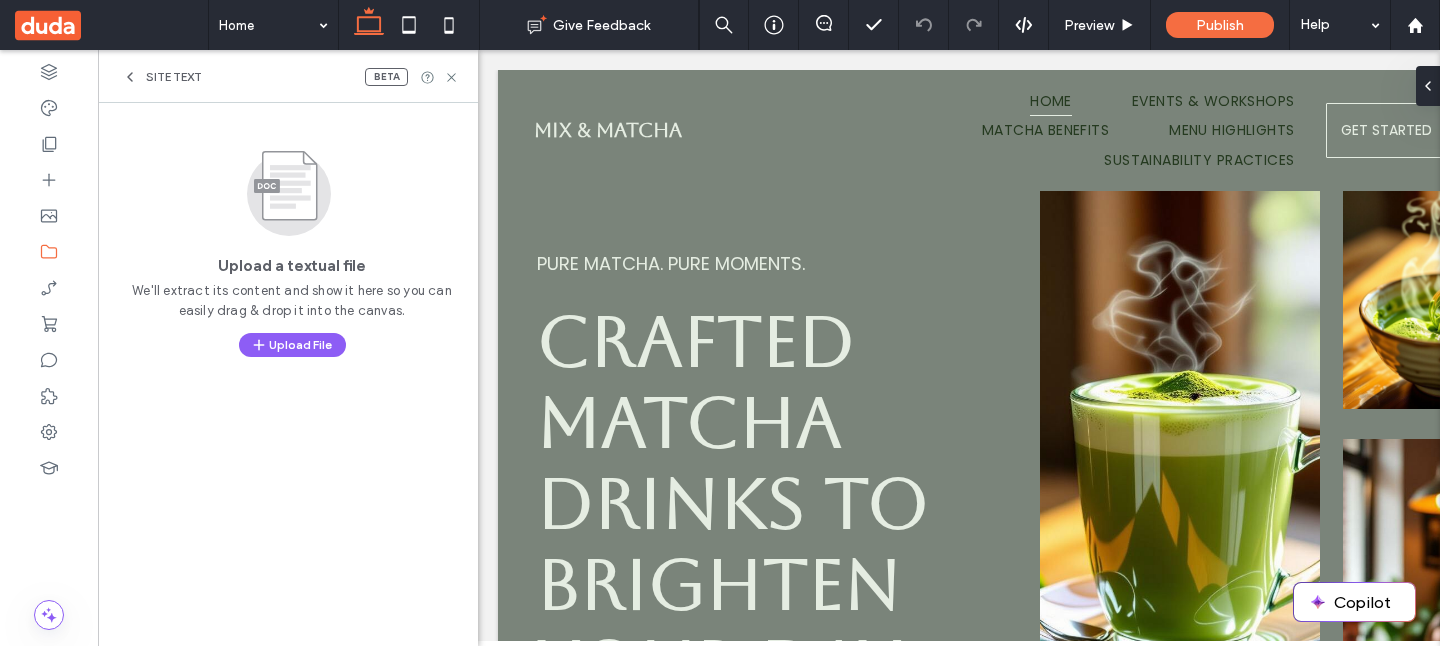 click on "Site Text" at bounding box center [174, 77] 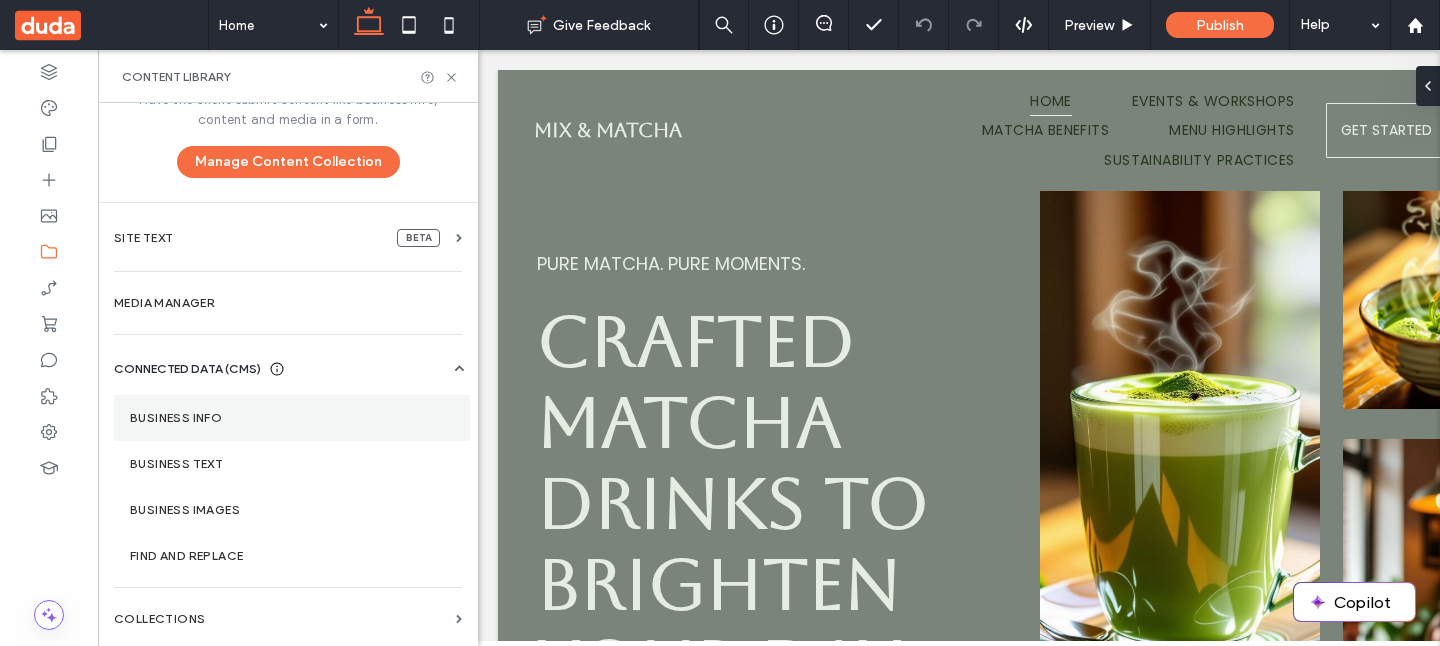 scroll, scrollTop: 0, scrollLeft: 0, axis: both 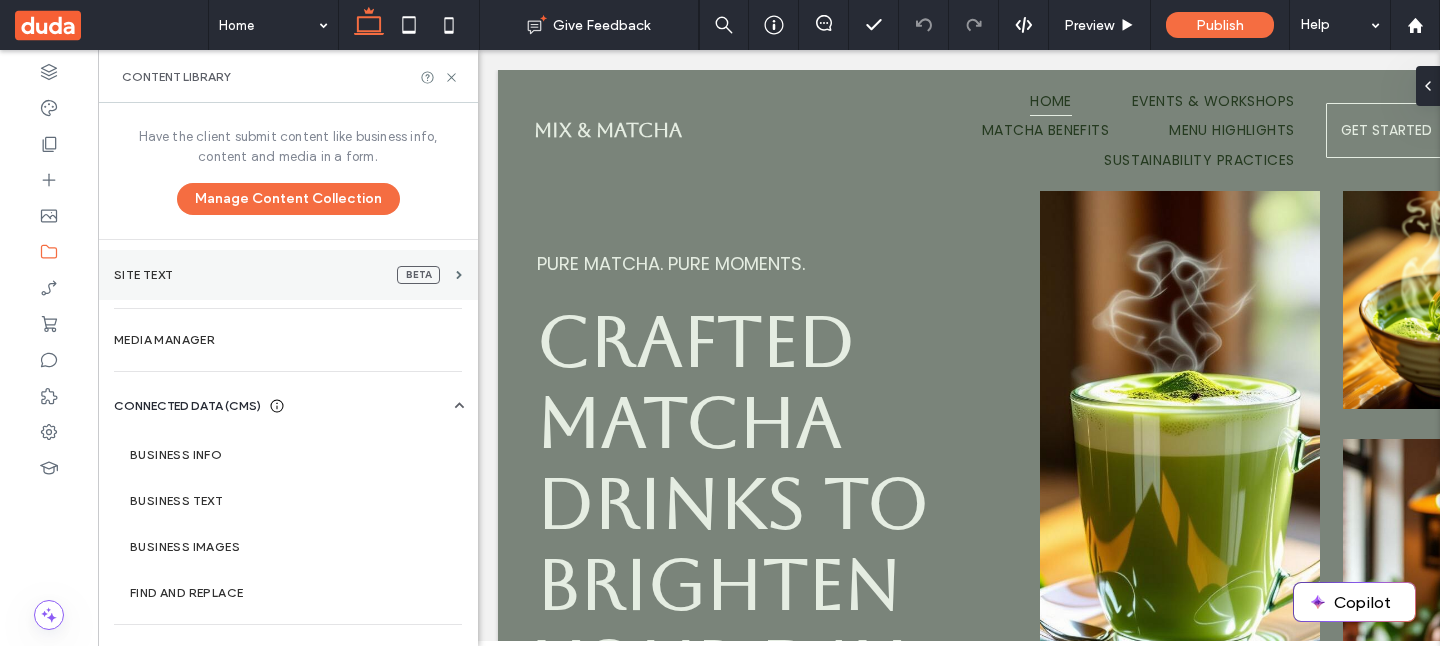 click on "Site Text beta" at bounding box center [288, 275] 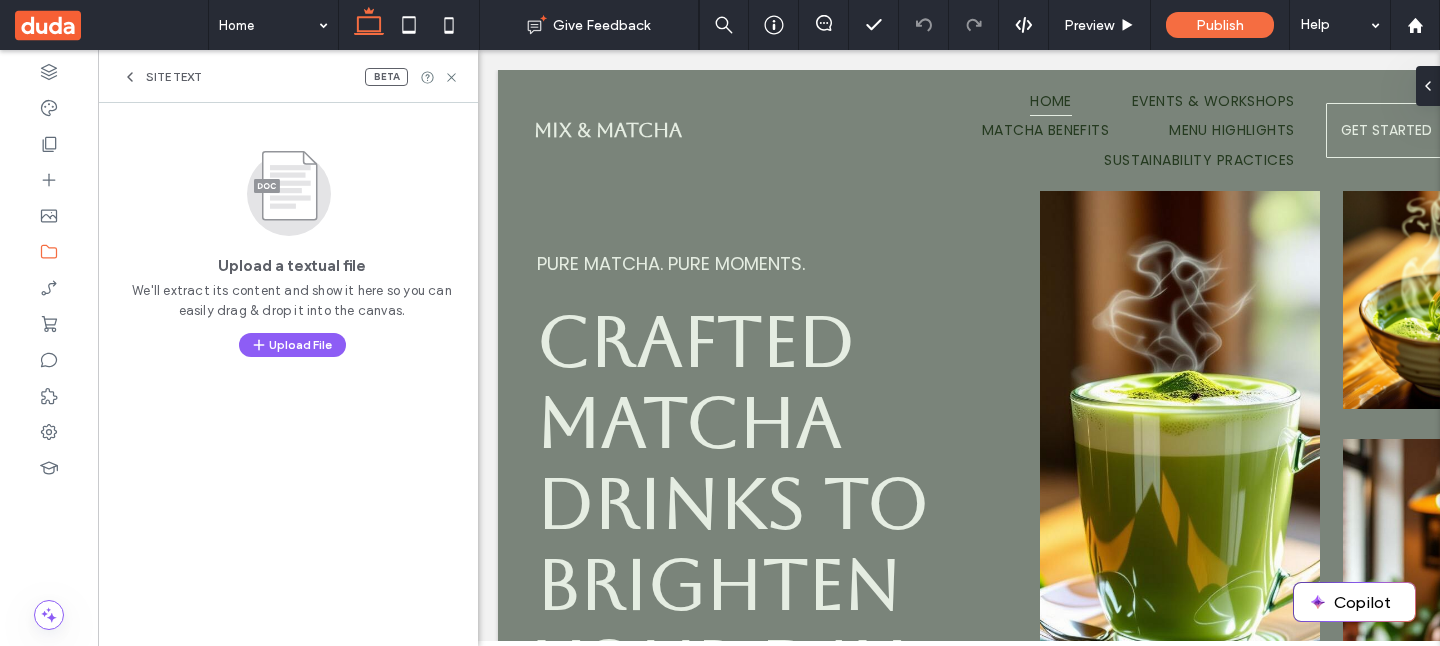 click on "Site Text" at bounding box center [174, 77] 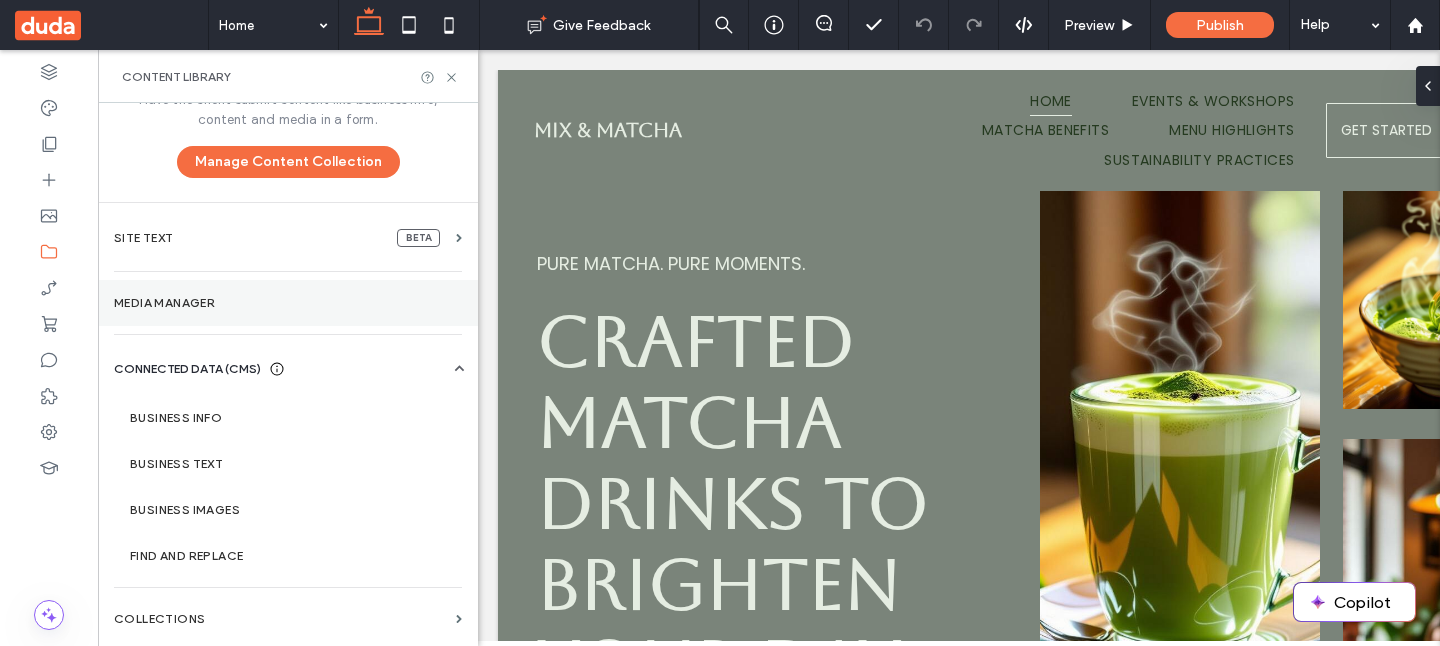 scroll, scrollTop: 0, scrollLeft: 0, axis: both 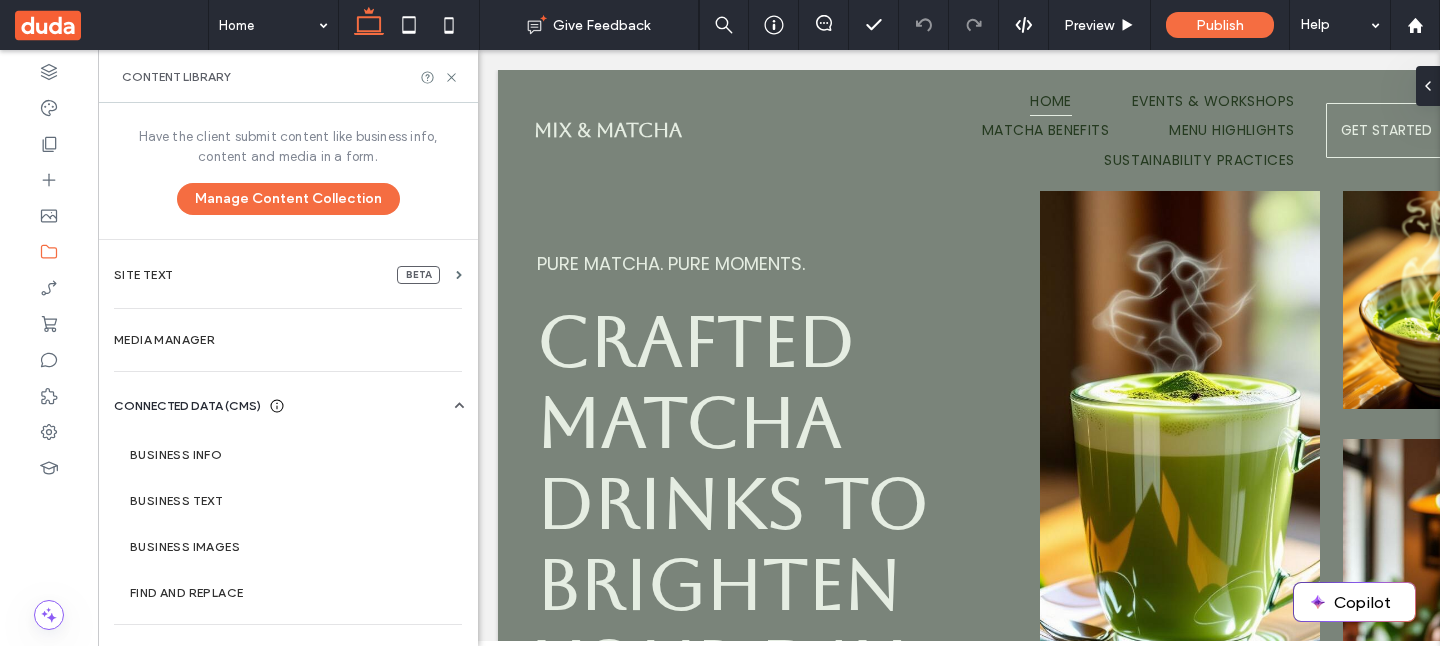 click on "Content Library" at bounding box center (288, 76) 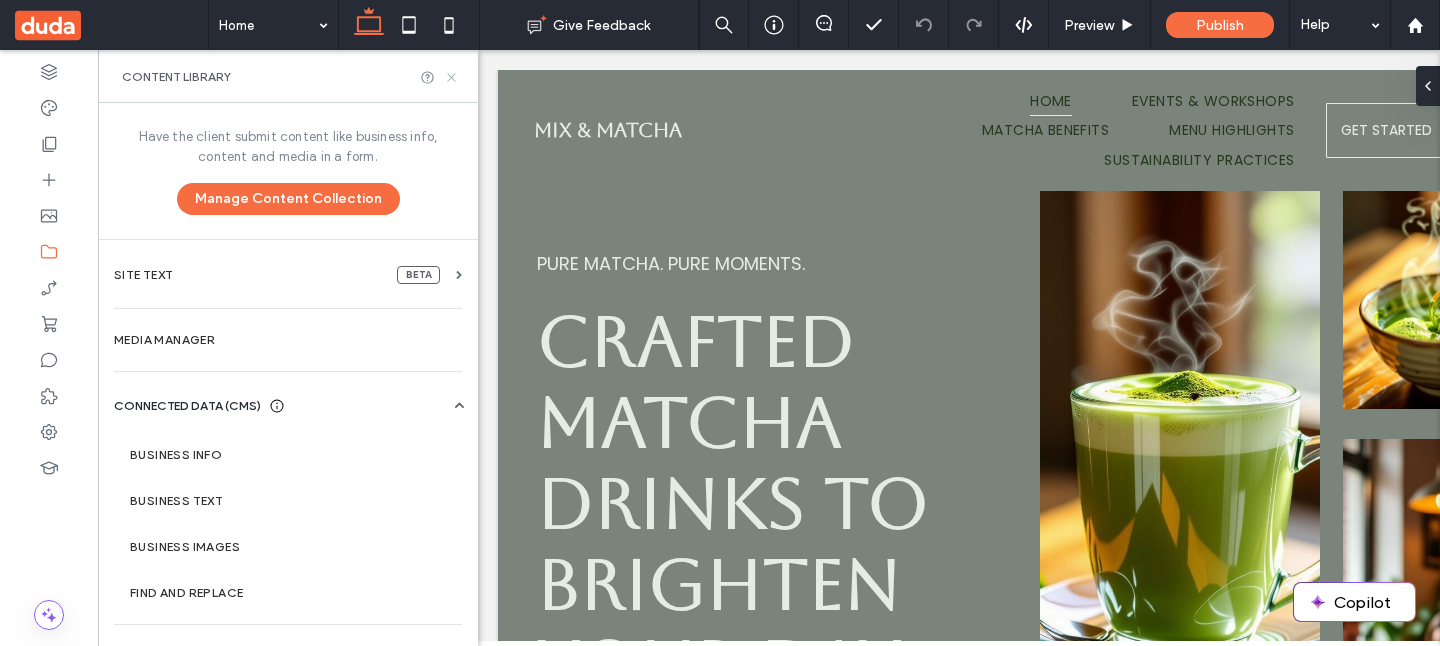 click 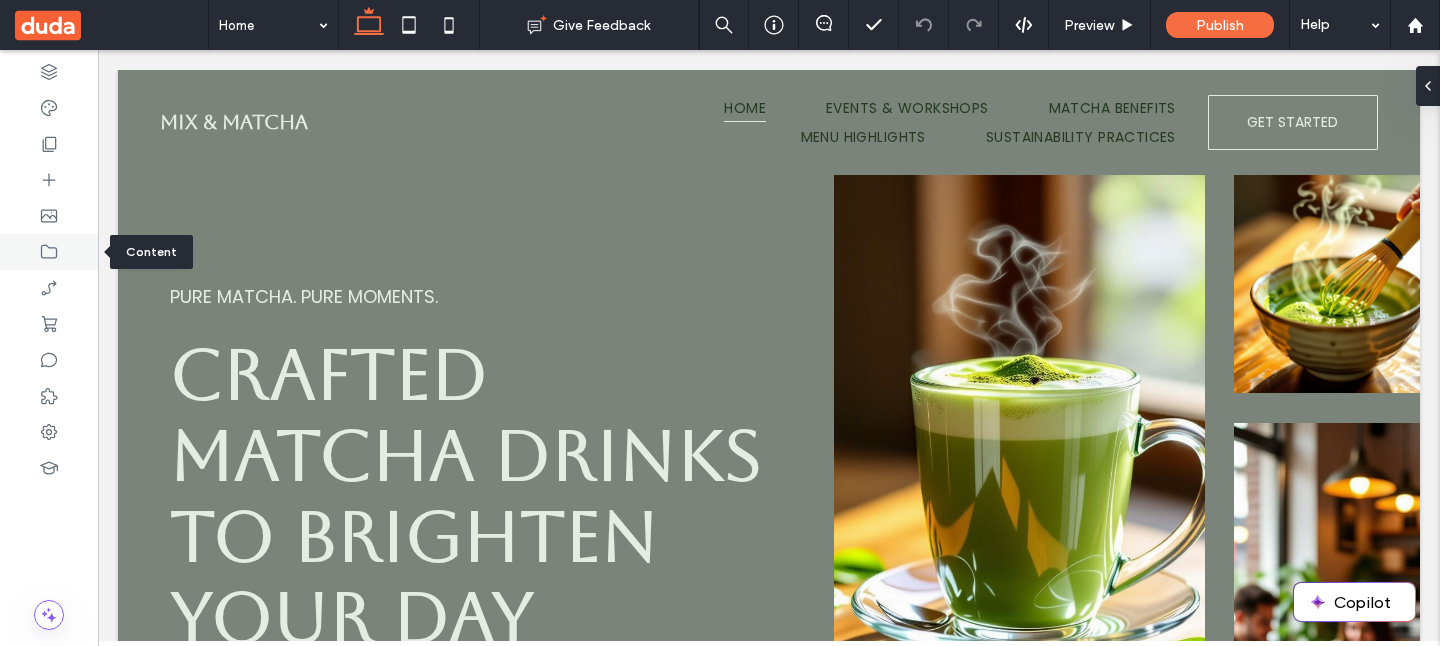click at bounding box center [49, 252] 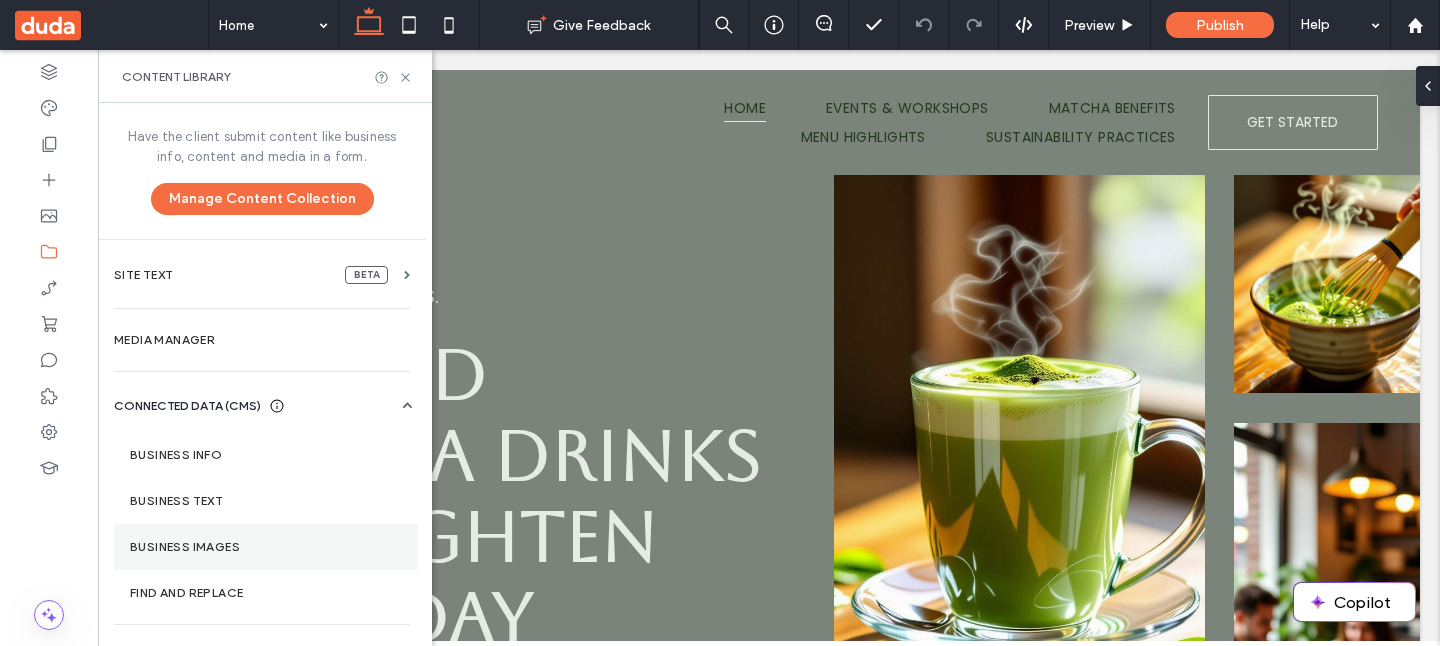 scroll, scrollTop: 37, scrollLeft: 0, axis: vertical 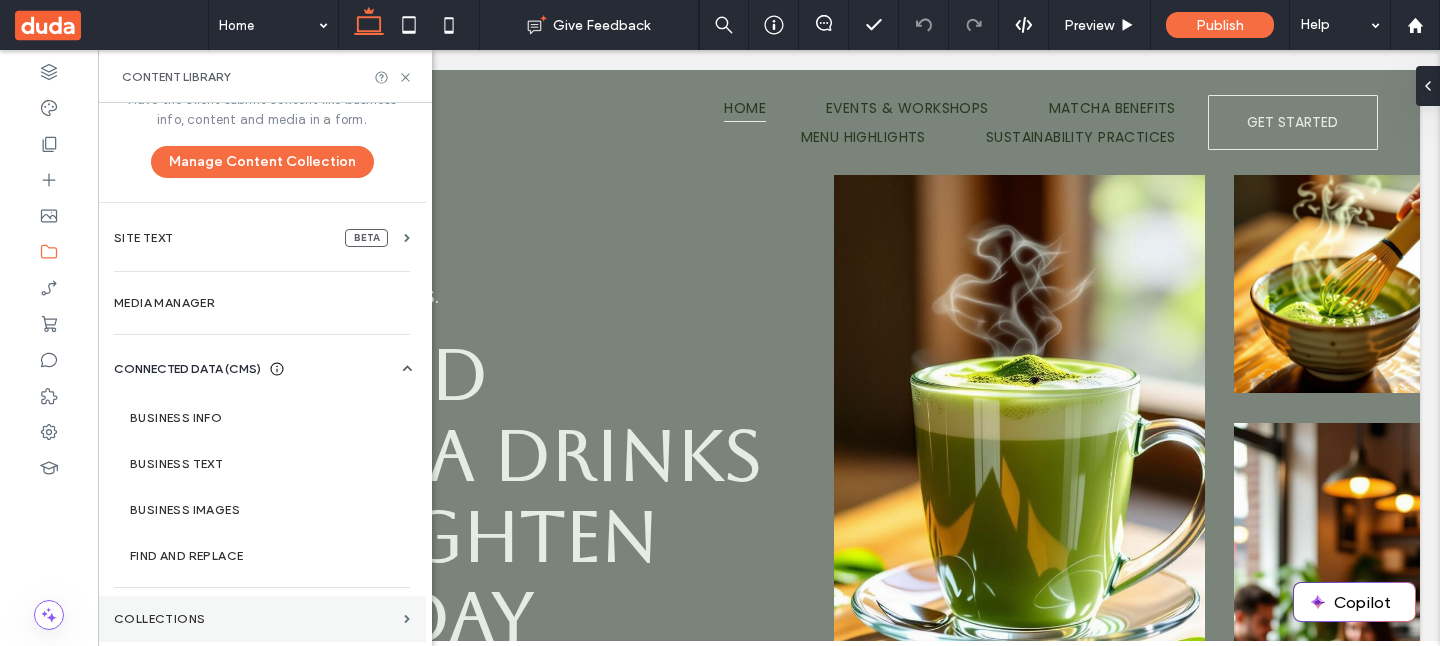 click on "Collections" at bounding box center [262, 619] 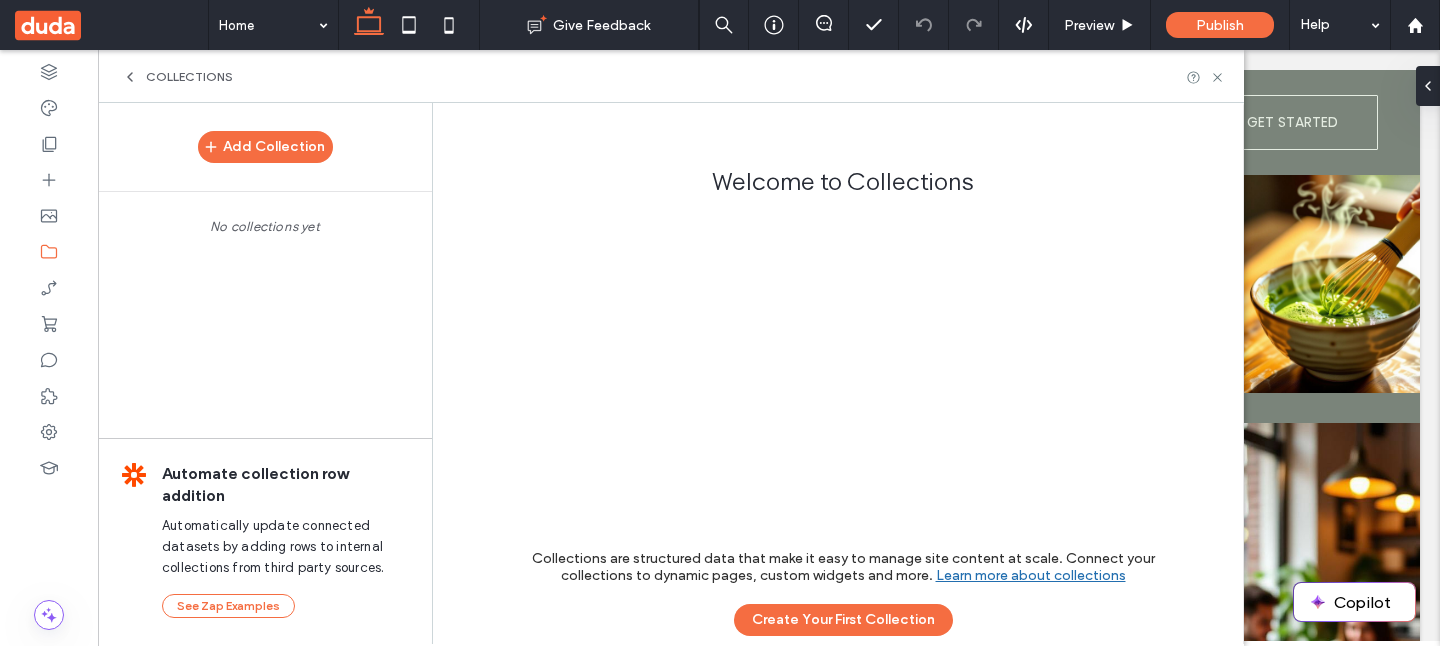click on "Collections" at bounding box center (189, 77) 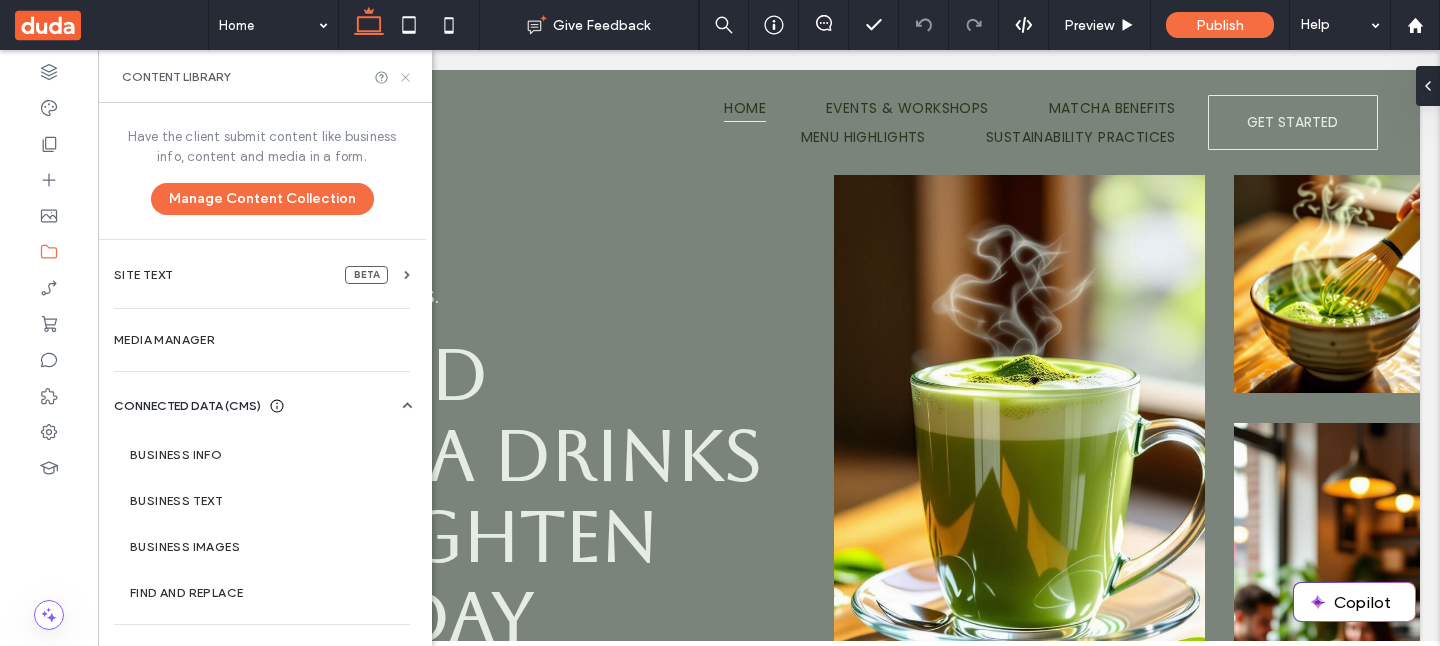 click 